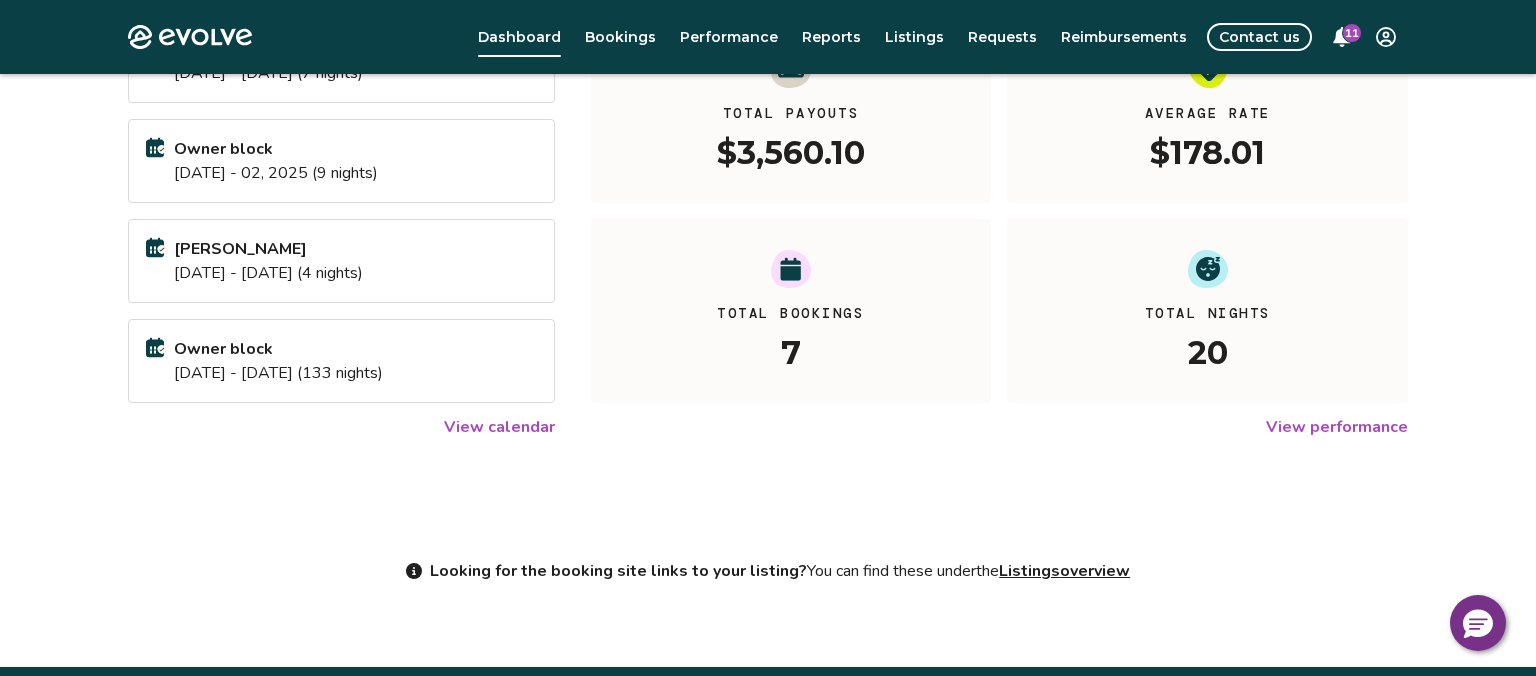 scroll, scrollTop: 0, scrollLeft: 0, axis: both 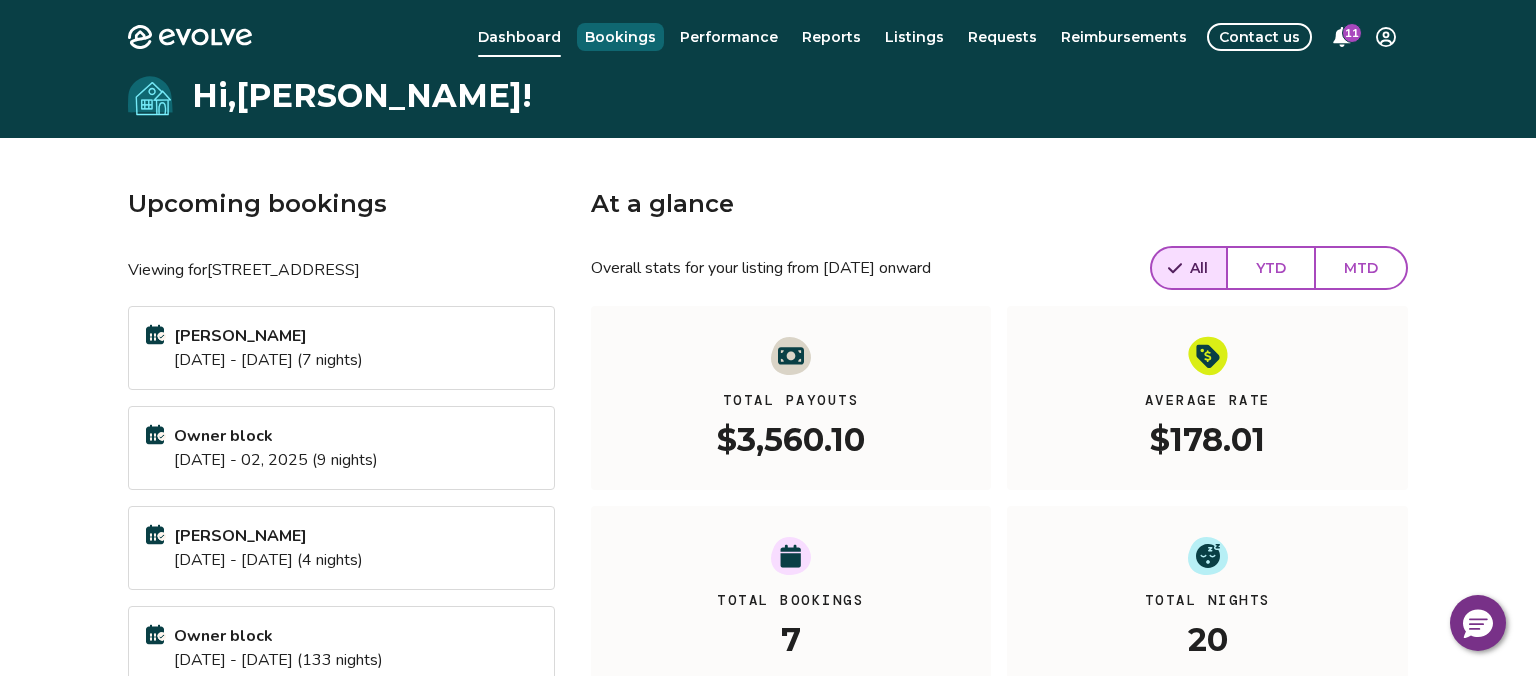 click on "Bookings" at bounding box center [620, 37] 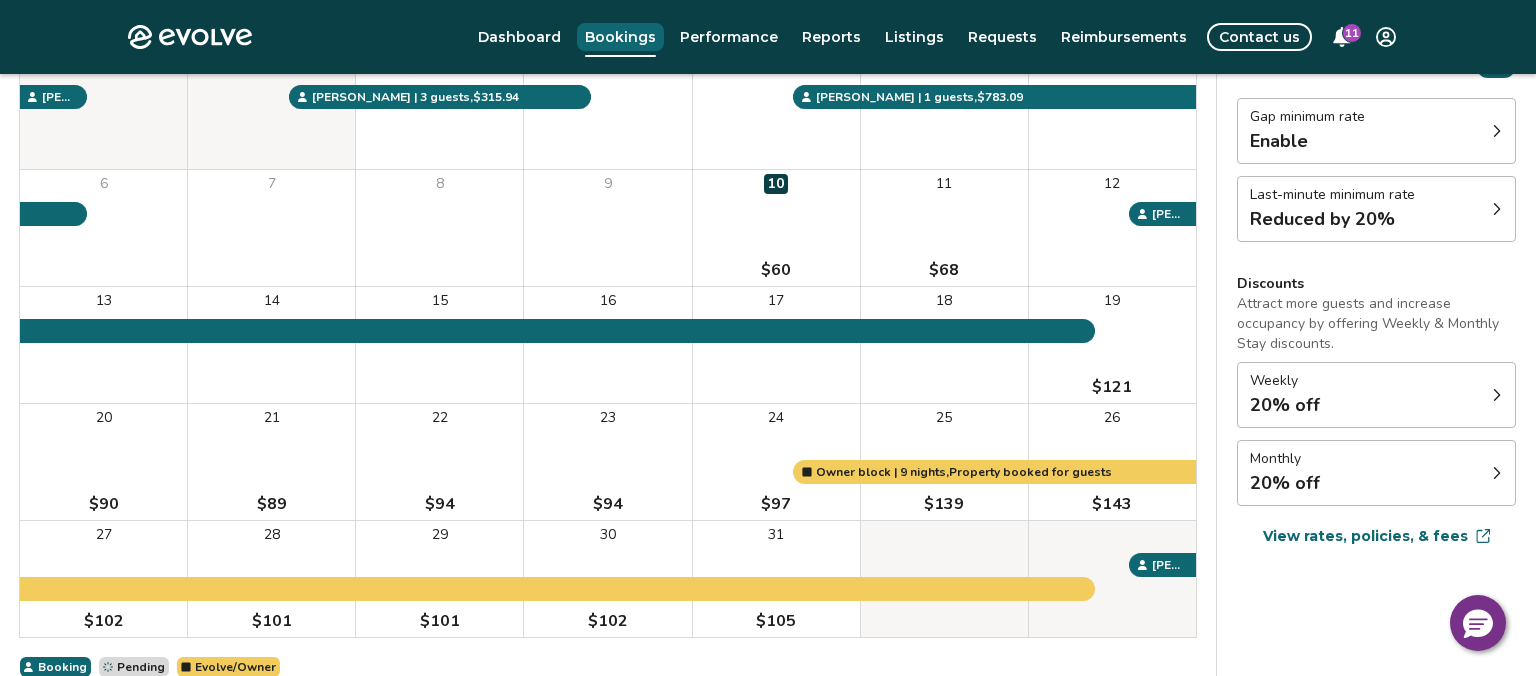 scroll, scrollTop: 0, scrollLeft: 0, axis: both 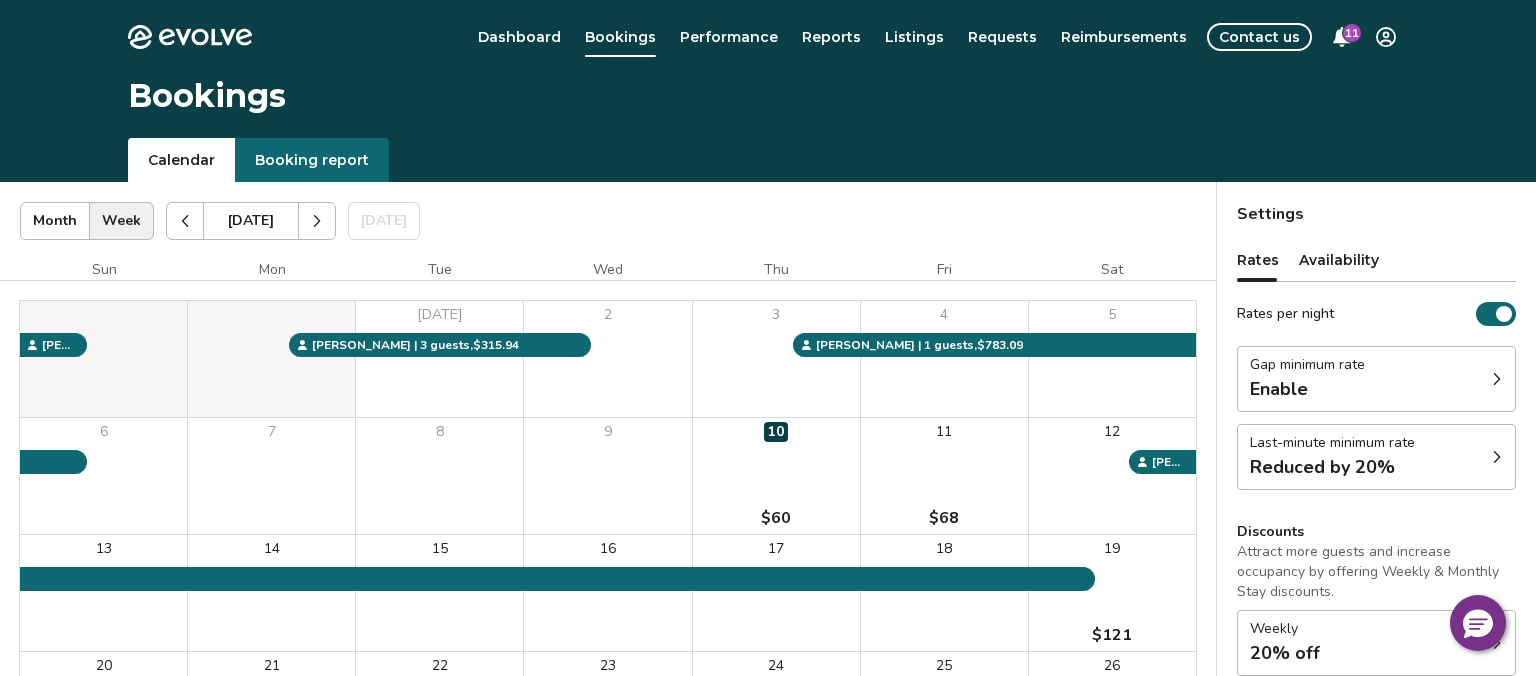 click at bounding box center (317, 221) 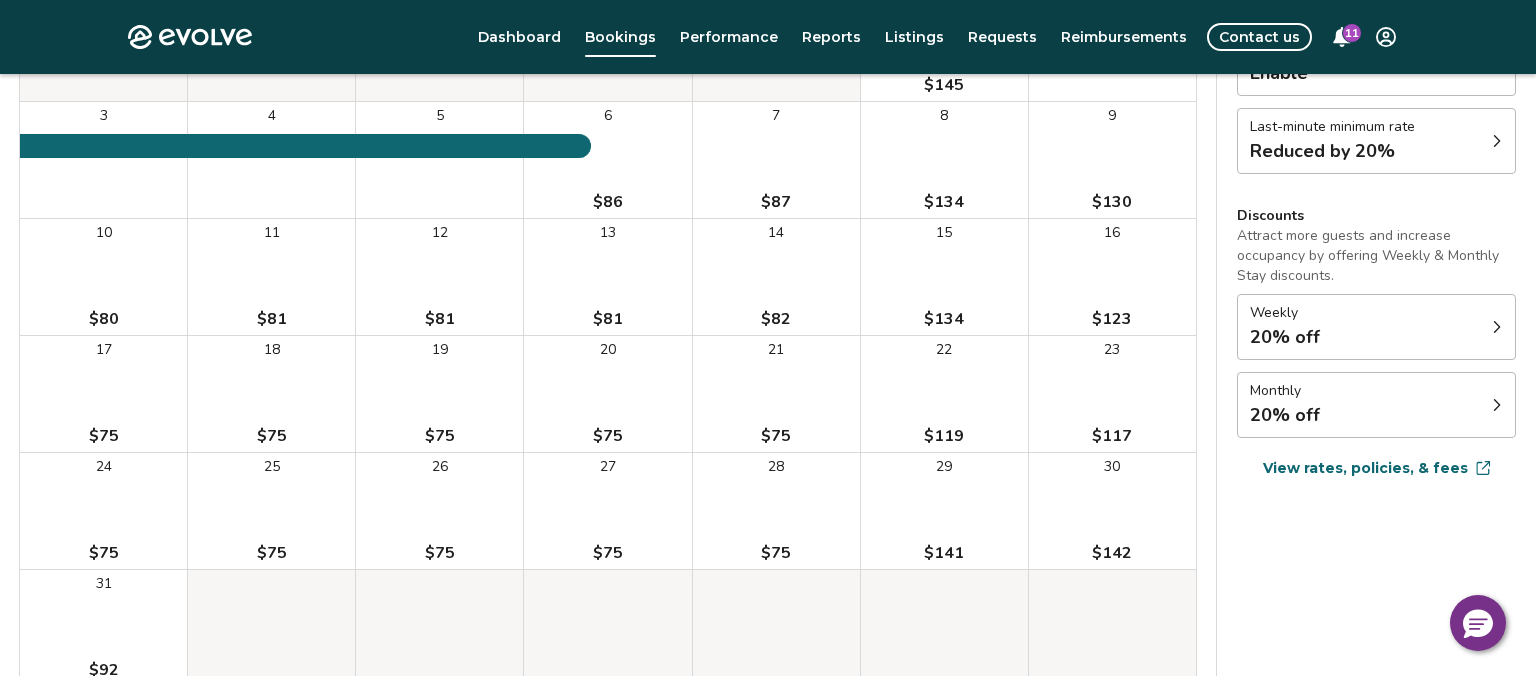 scroll, scrollTop: 322, scrollLeft: 0, axis: vertical 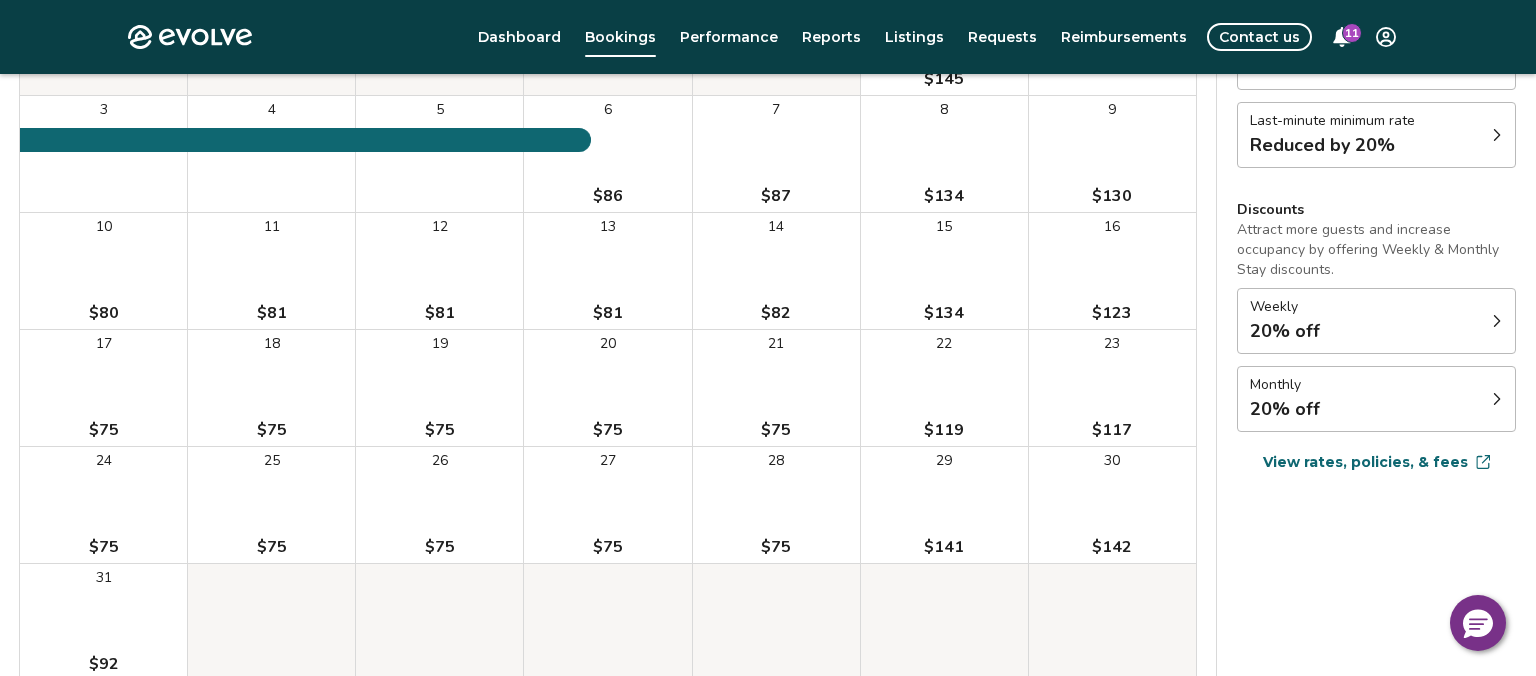 click 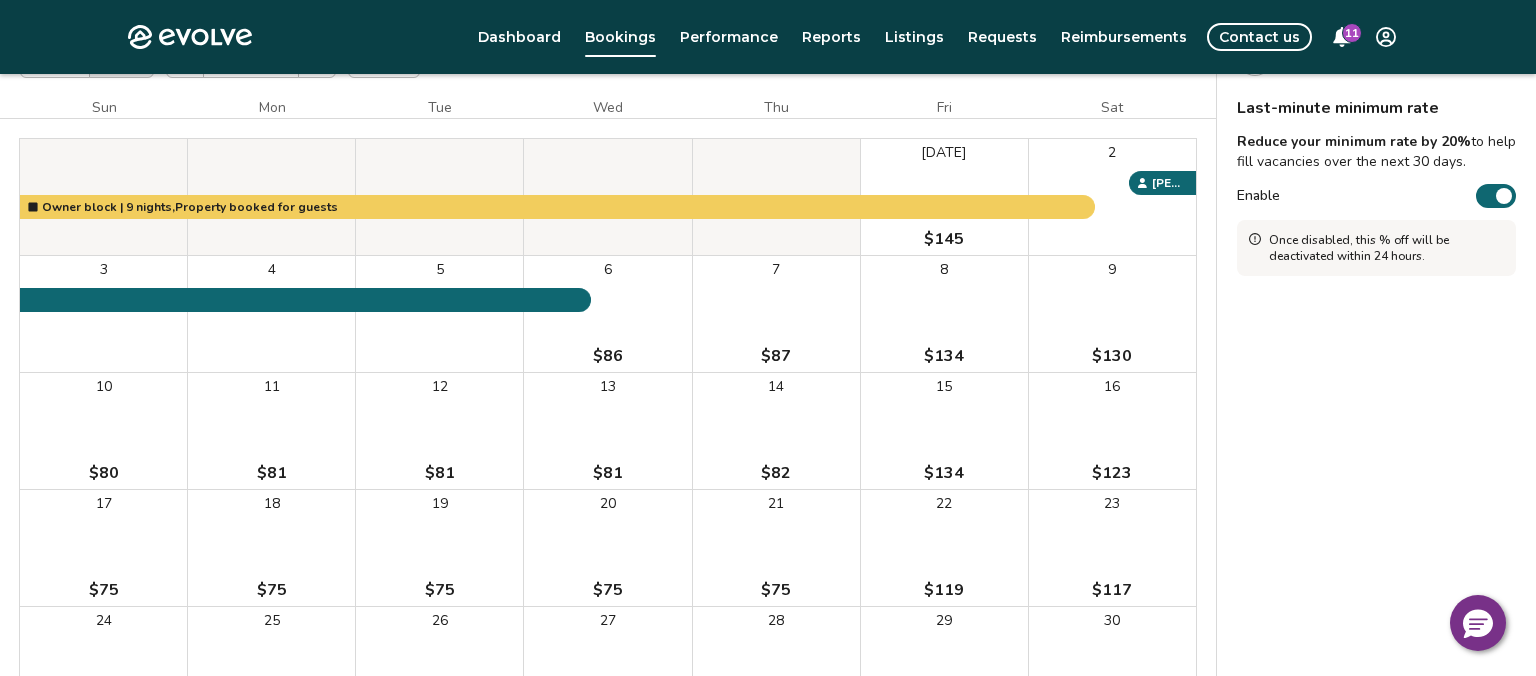 scroll, scrollTop: 154, scrollLeft: 0, axis: vertical 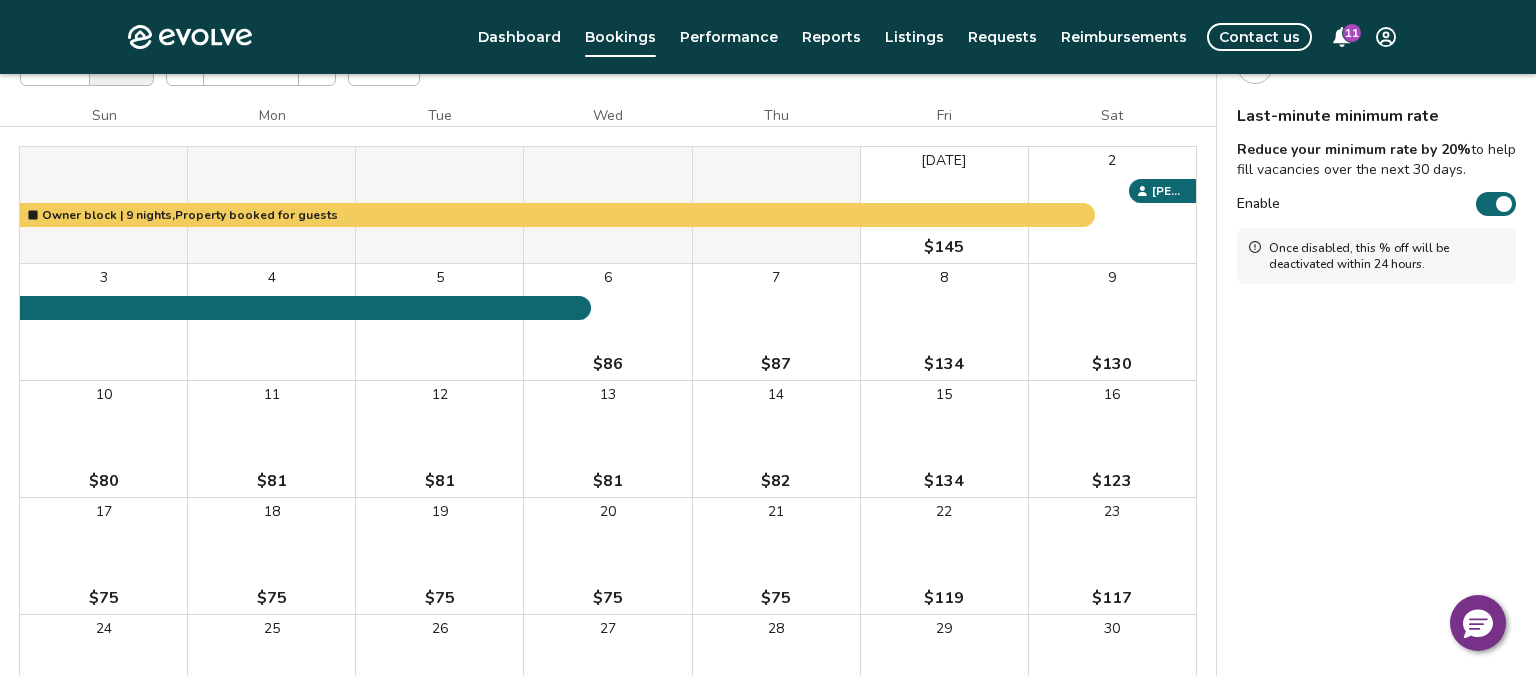 click on "Enable" at bounding box center (1496, 204) 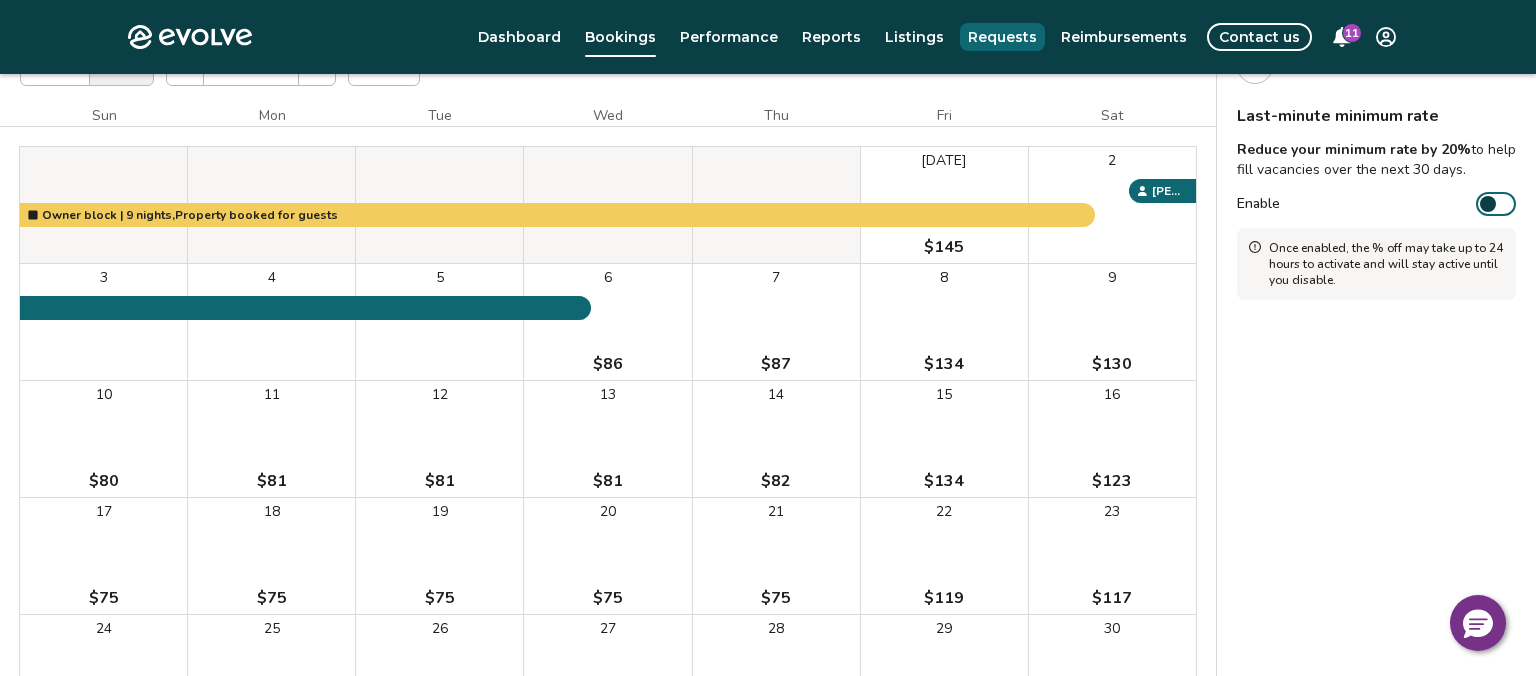 click on "Requests" at bounding box center [1002, 37] 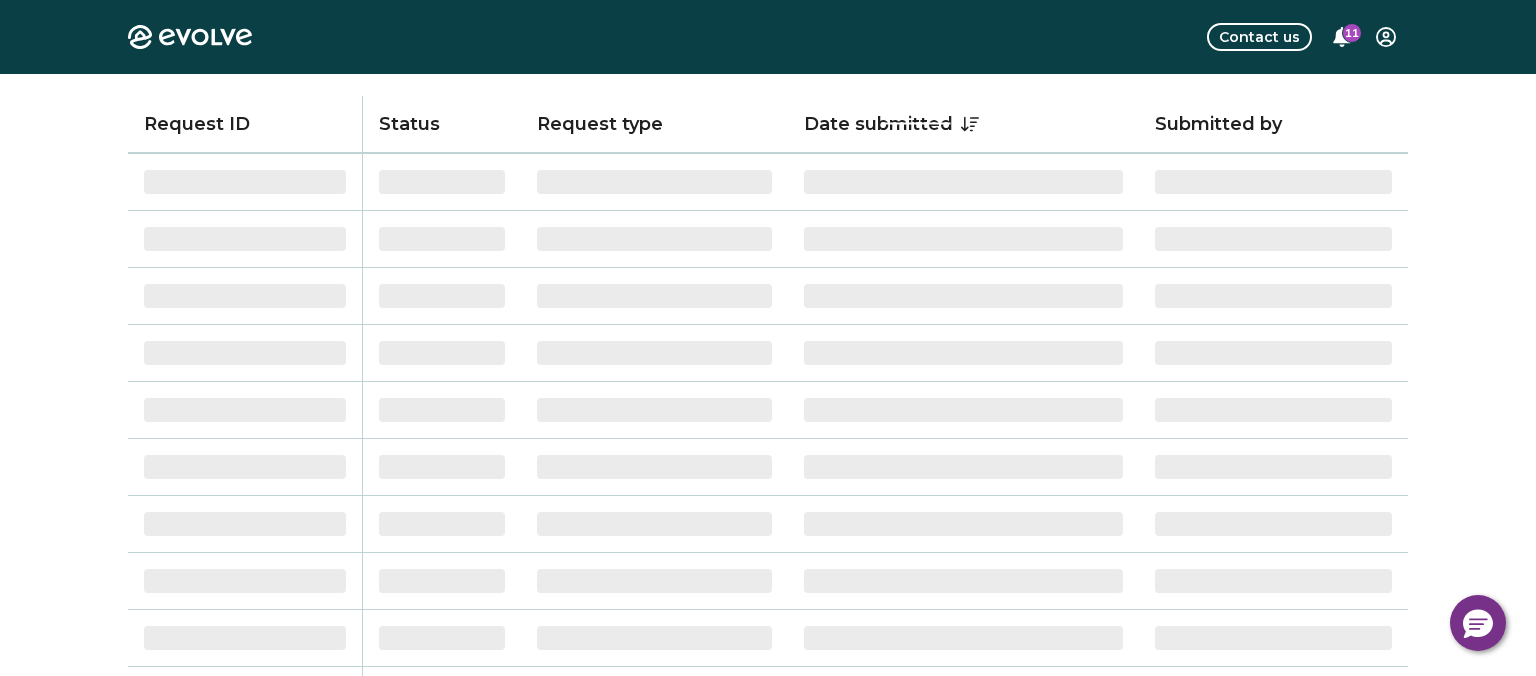 scroll, scrollTop: 0, scrollLeft: 0, axis: both 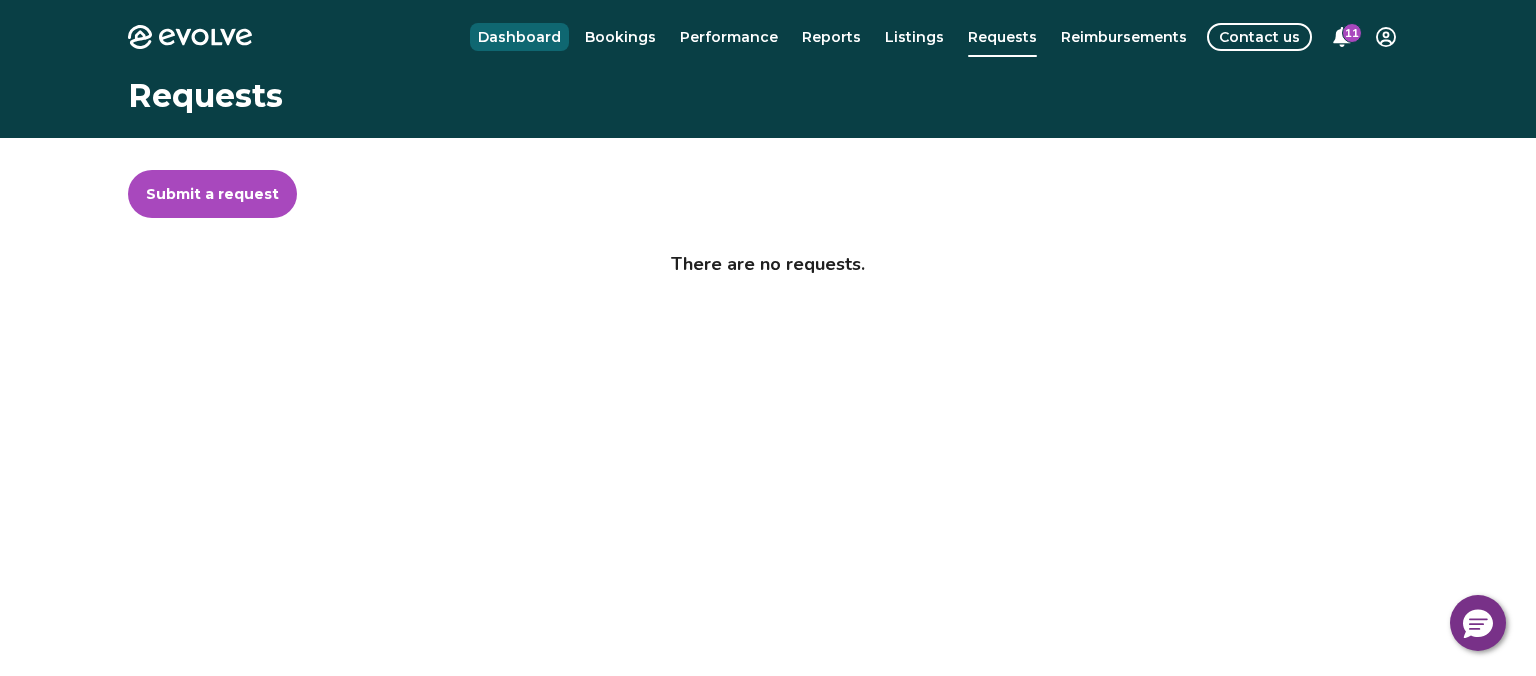 click on "Dashboard" at bounding box center [519, 37] 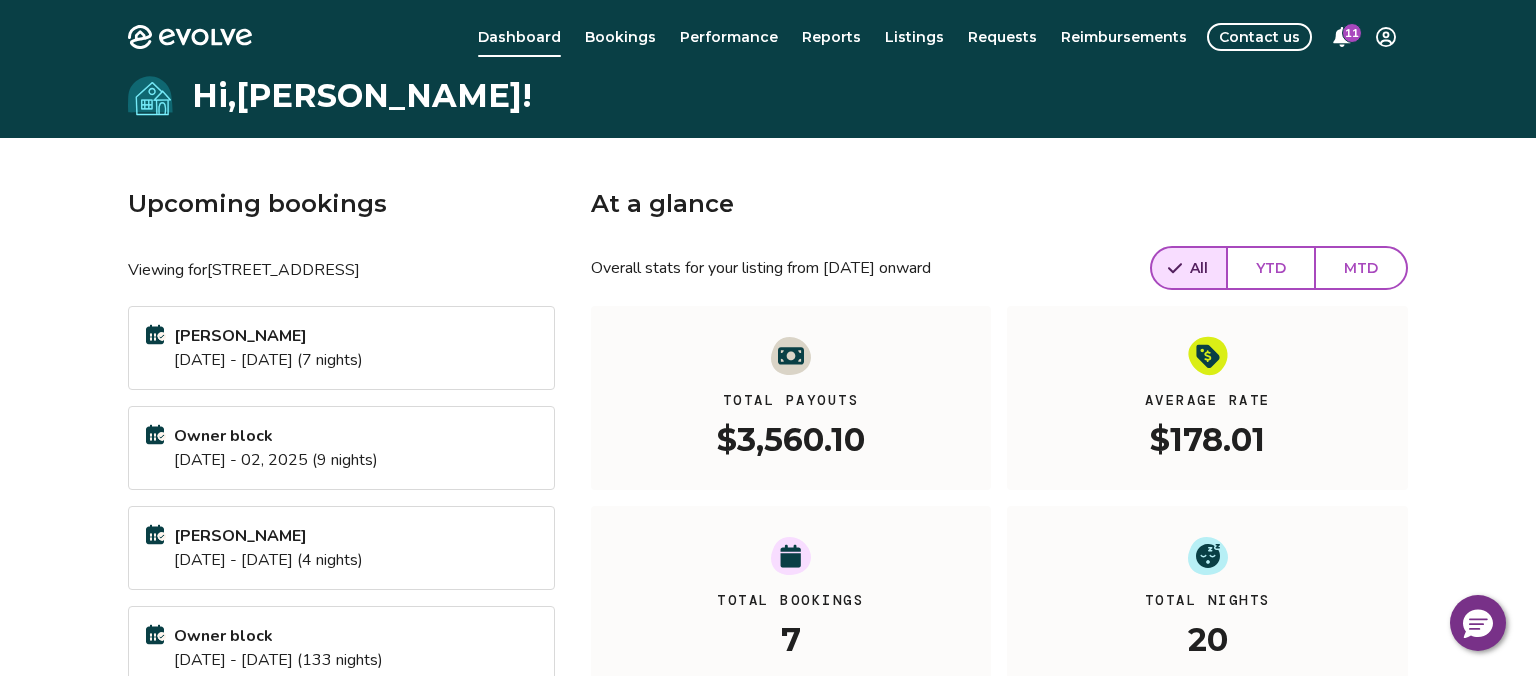 click 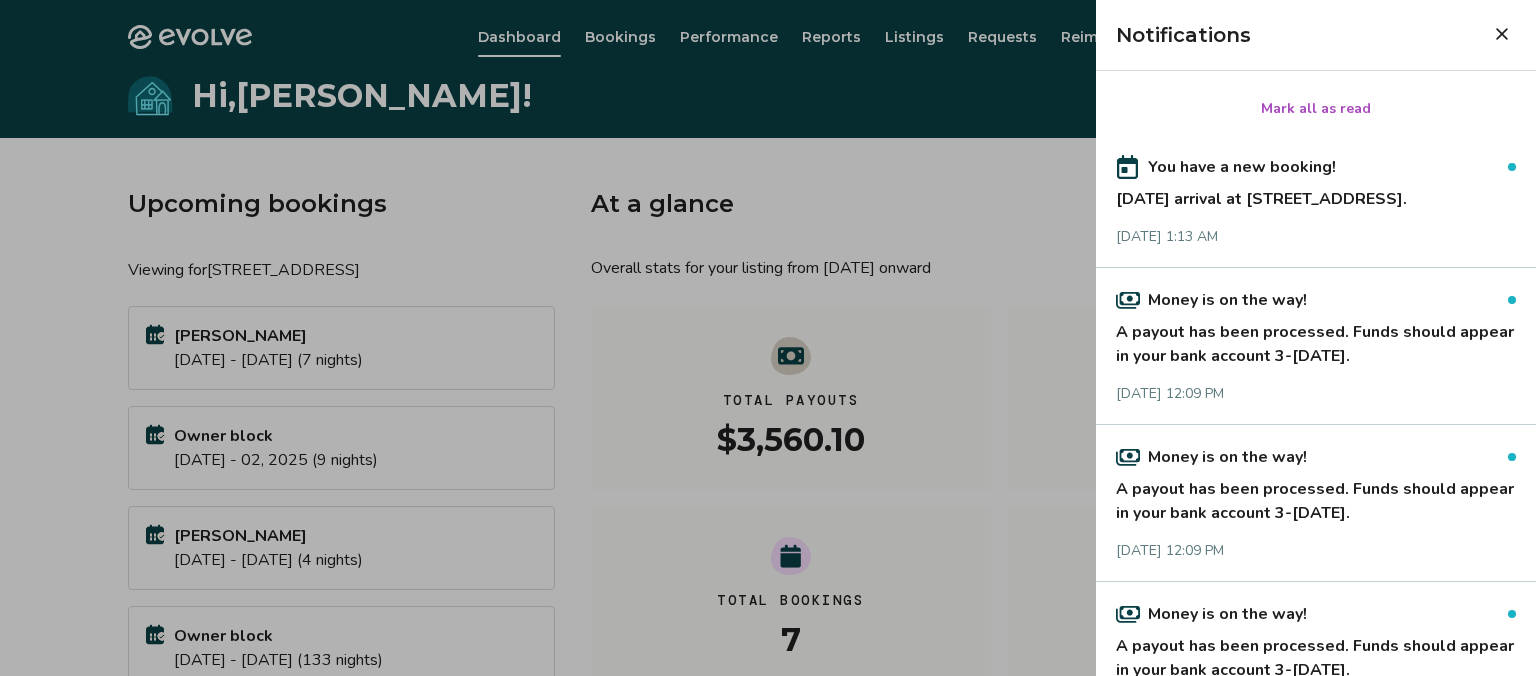 click at bounding box center (768, 338) 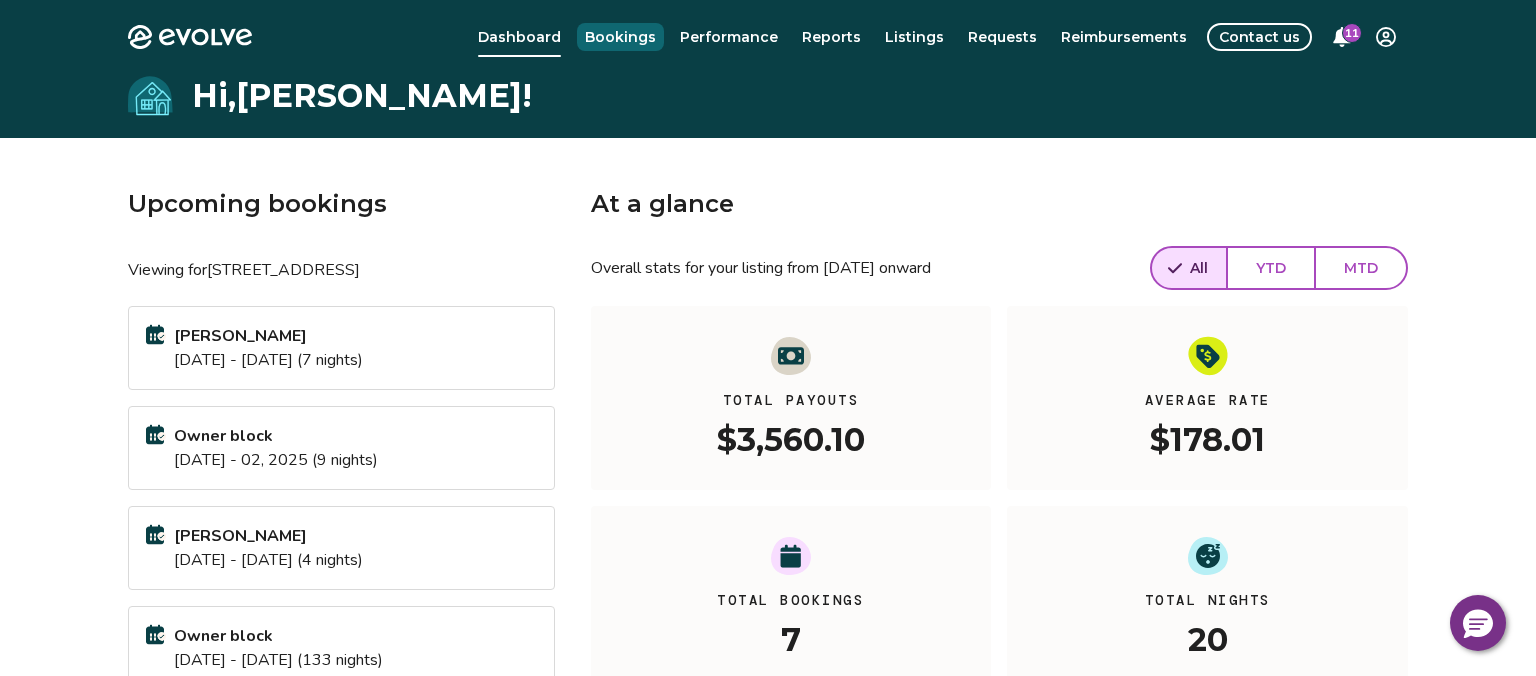 click on "Bookings" at bounding box center [620, 37] 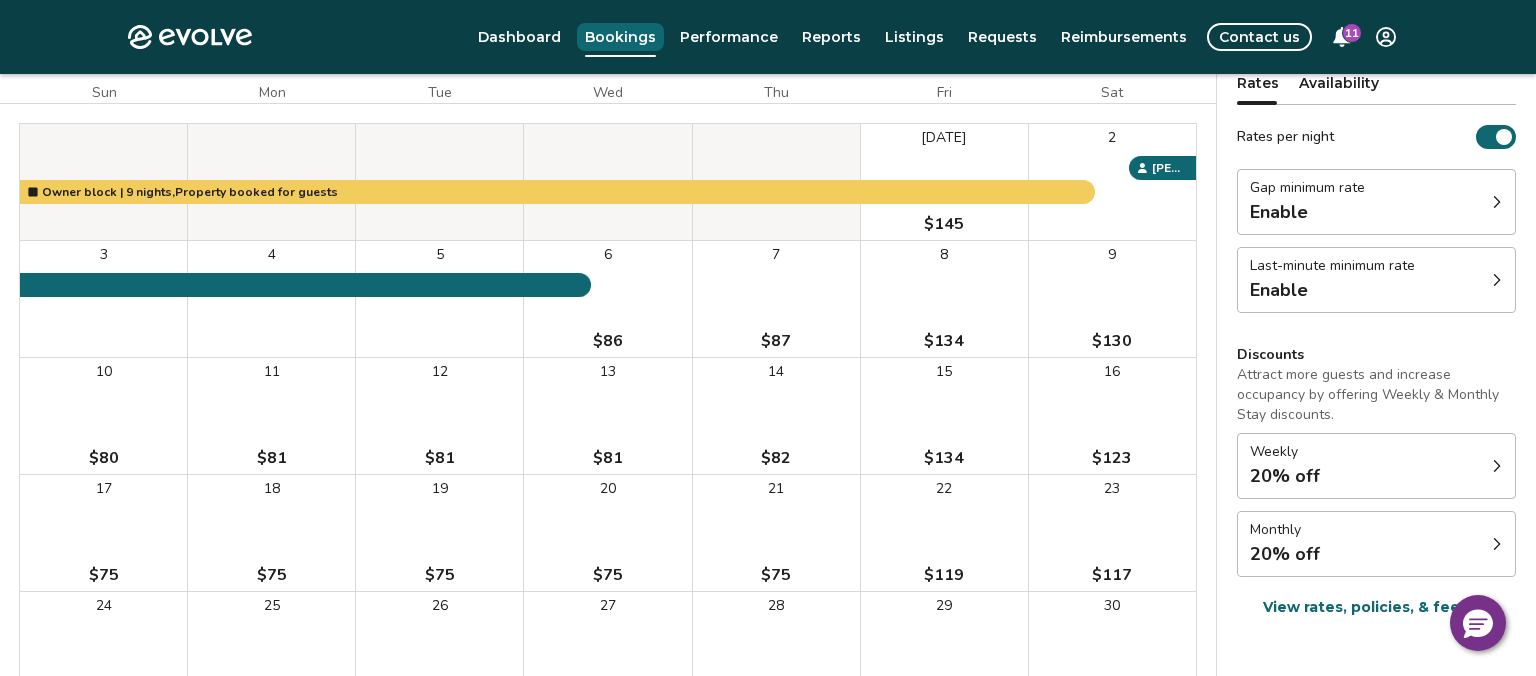 scroll, scrollTop: 180, scrollLeft: 0, axis: vertical 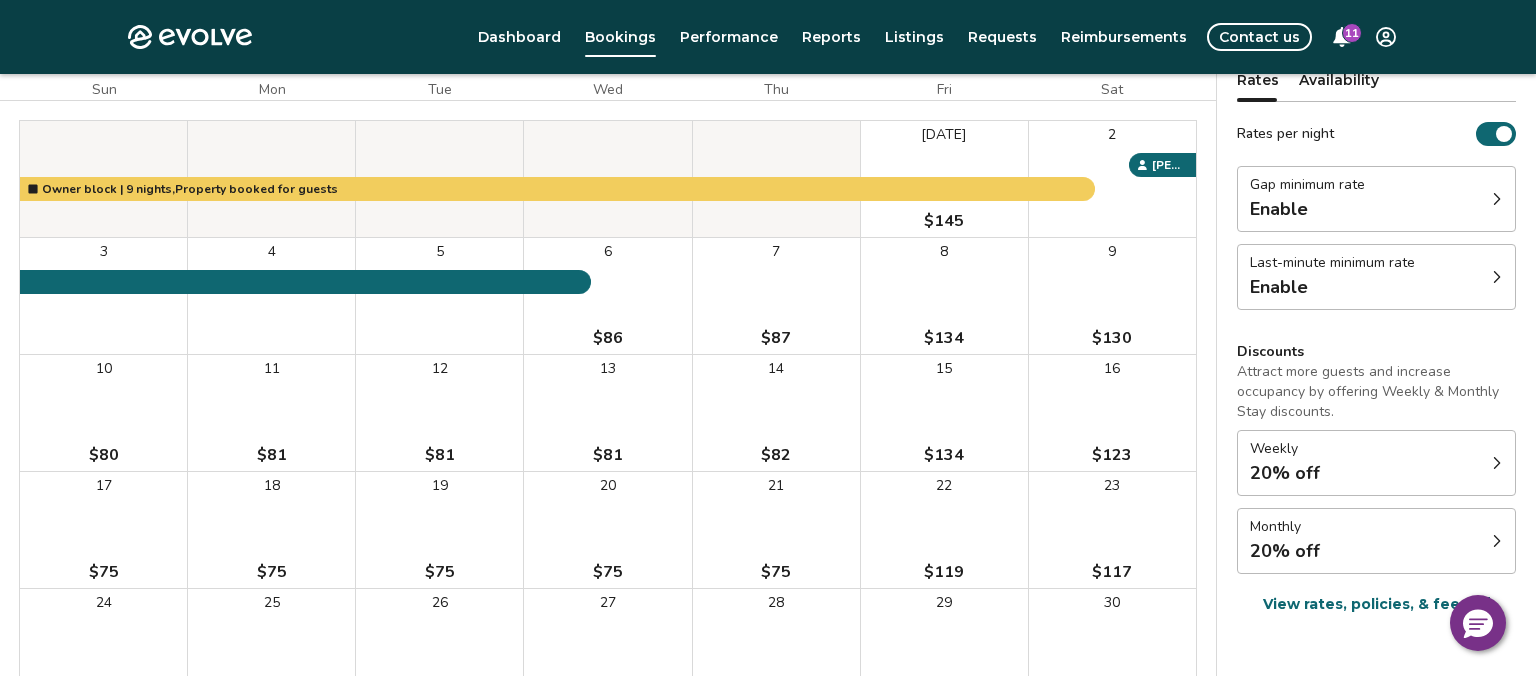 click on "16 $123" at bounding box center (1112, 413) 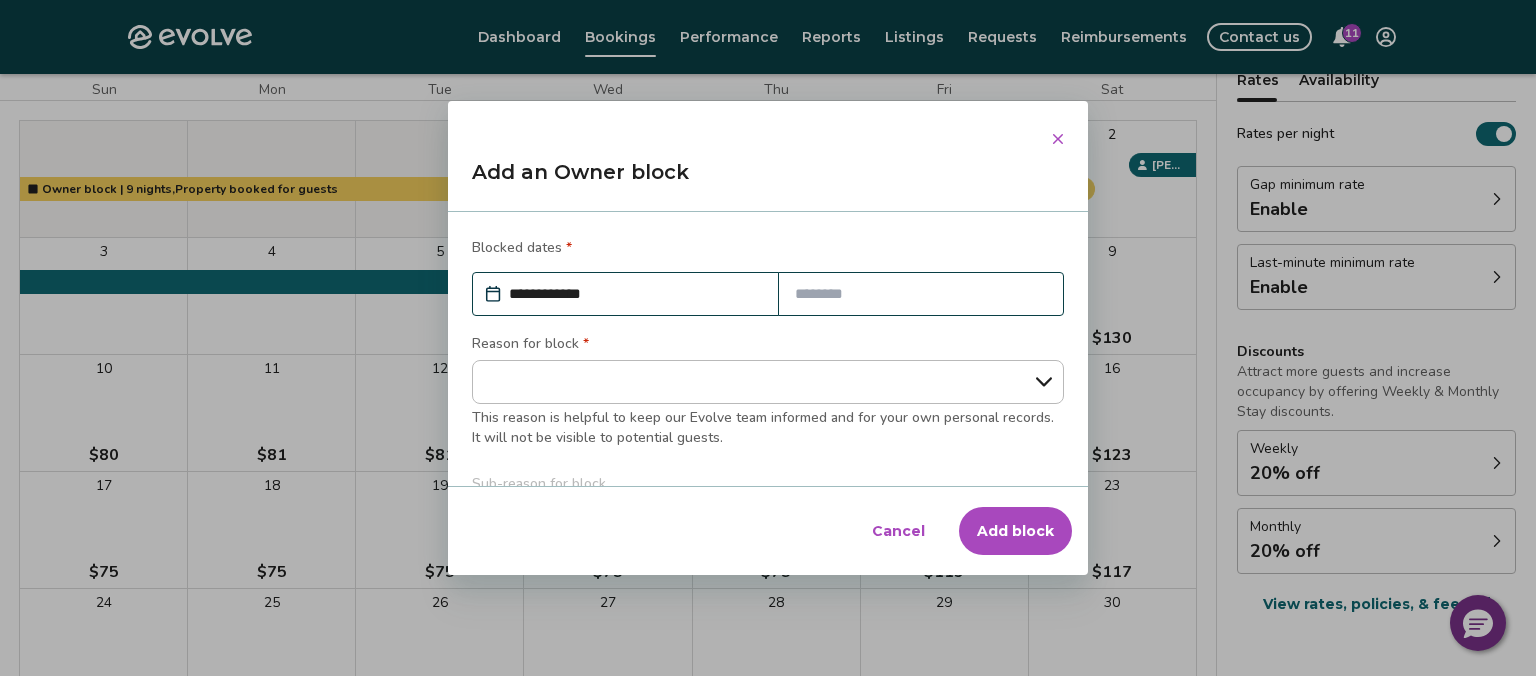 click at bounding box center (921, 294) 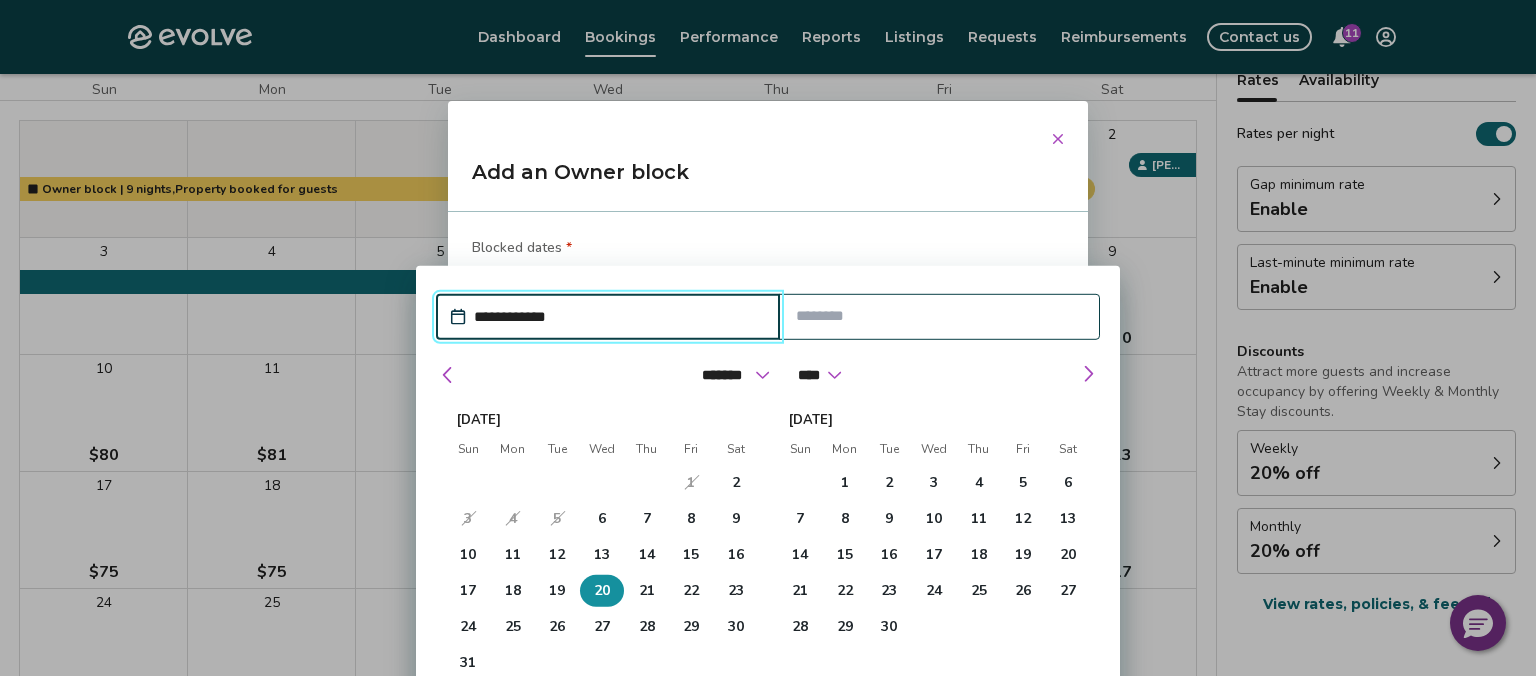 click on "20" at bounding box center (602, 591) 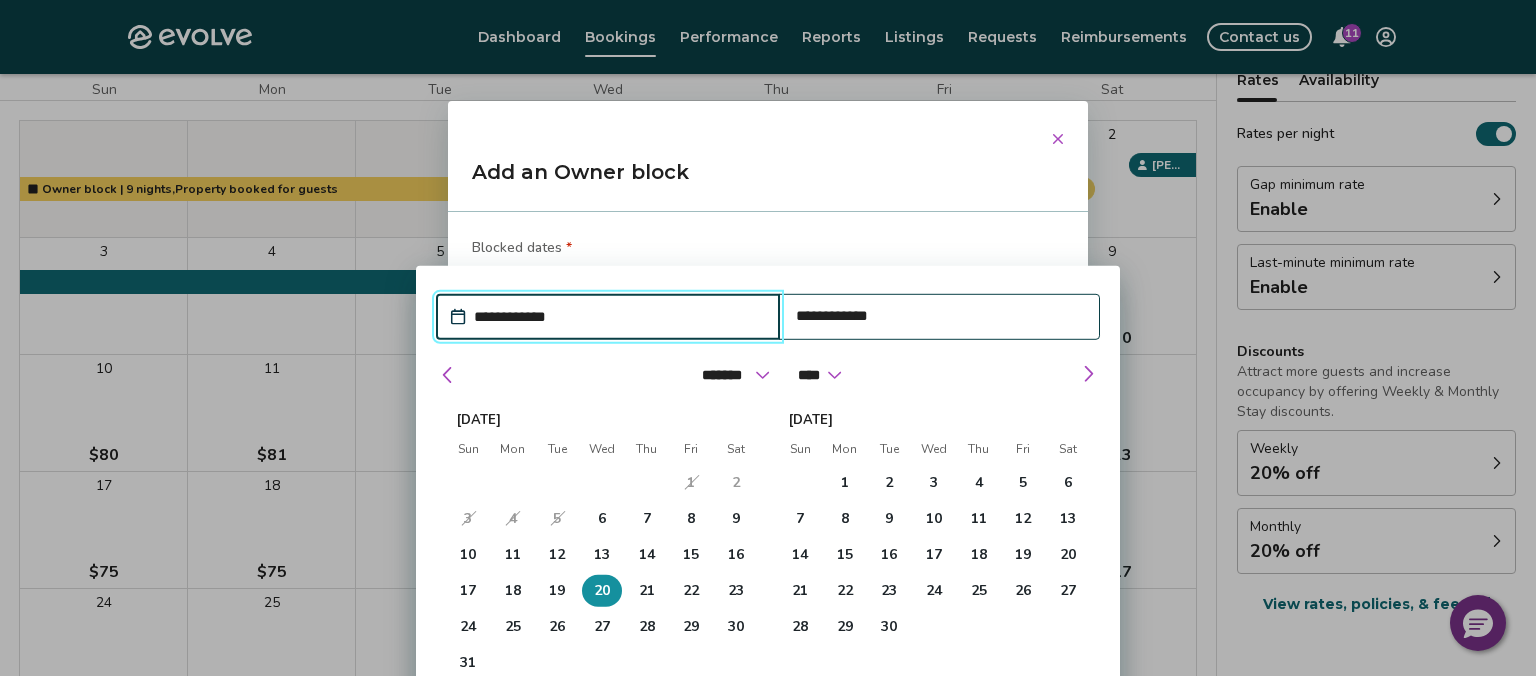 click on "**********" at bounding box center (618, 317) 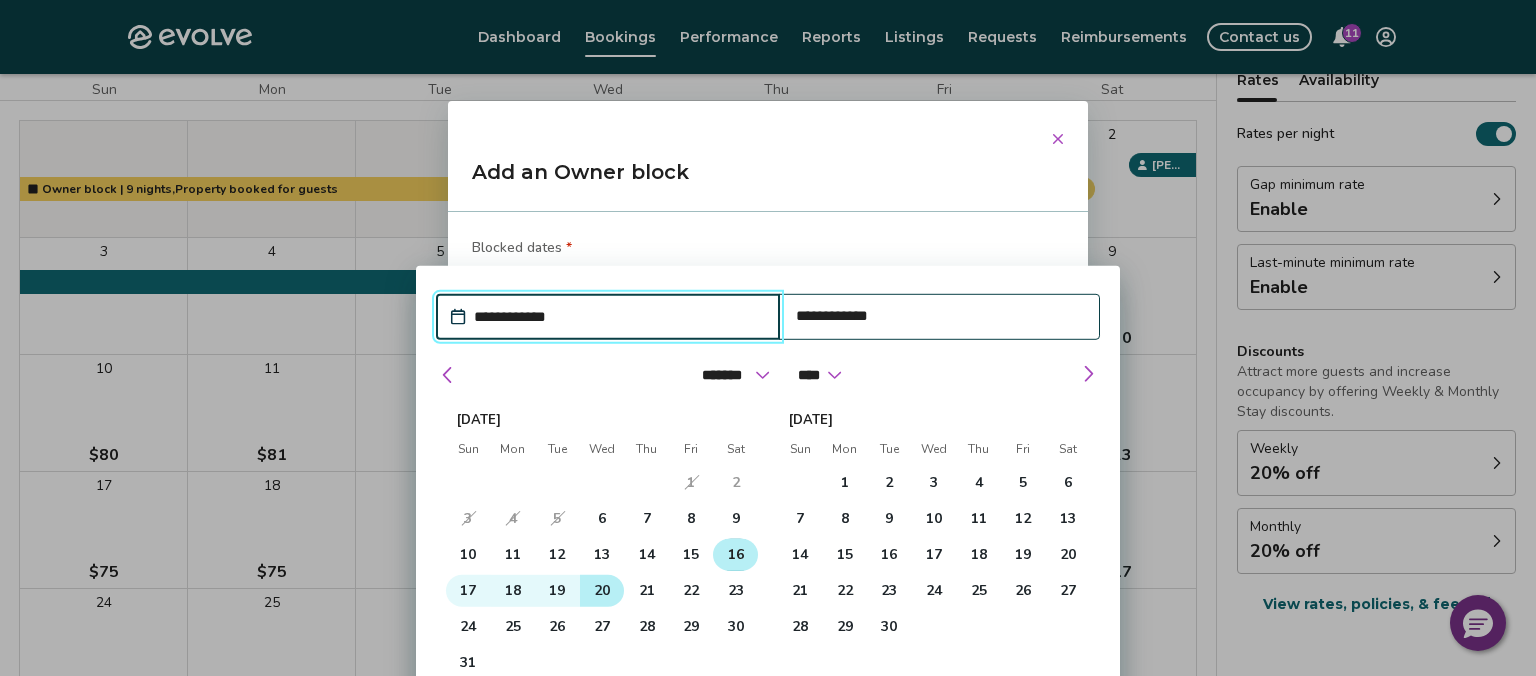 click on "16" at bounding box center [736, 555] 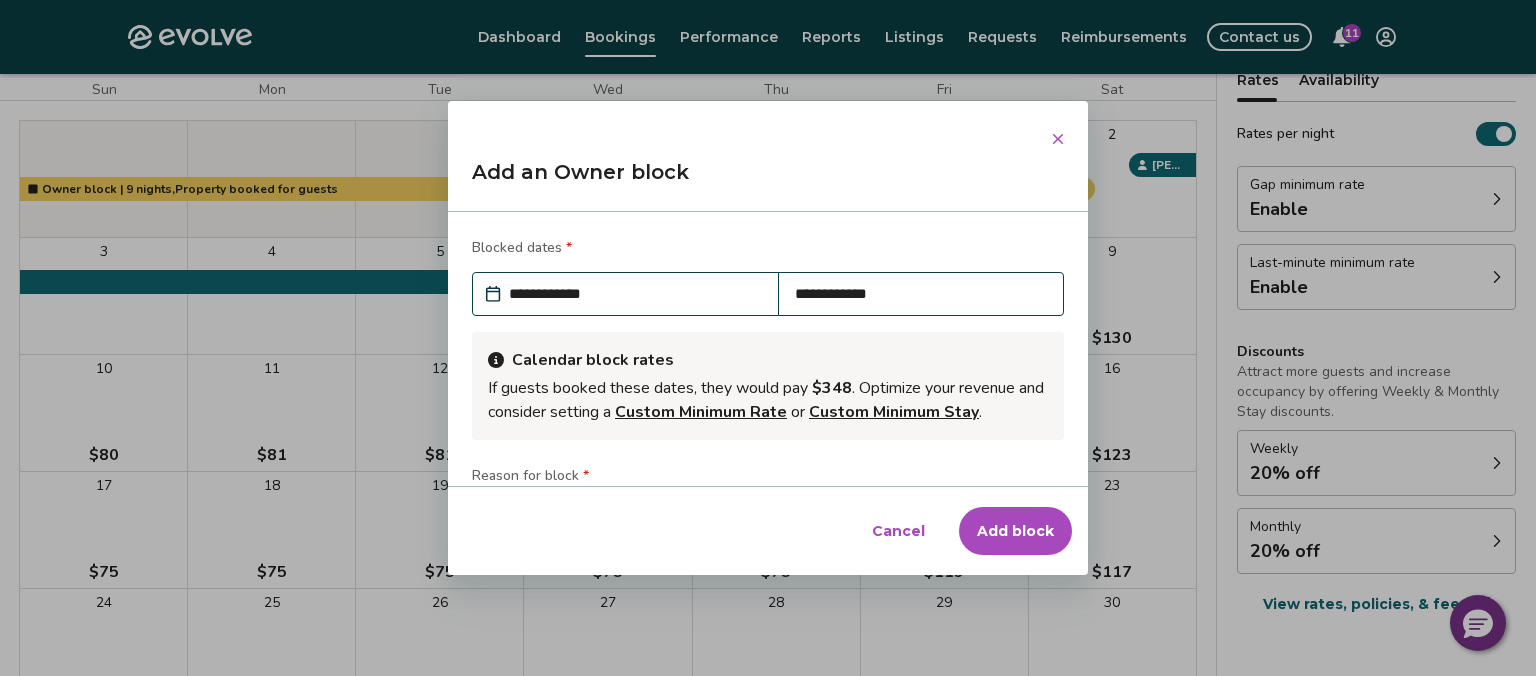 click on "Add an Owner block" at bounding box center [768, 180] 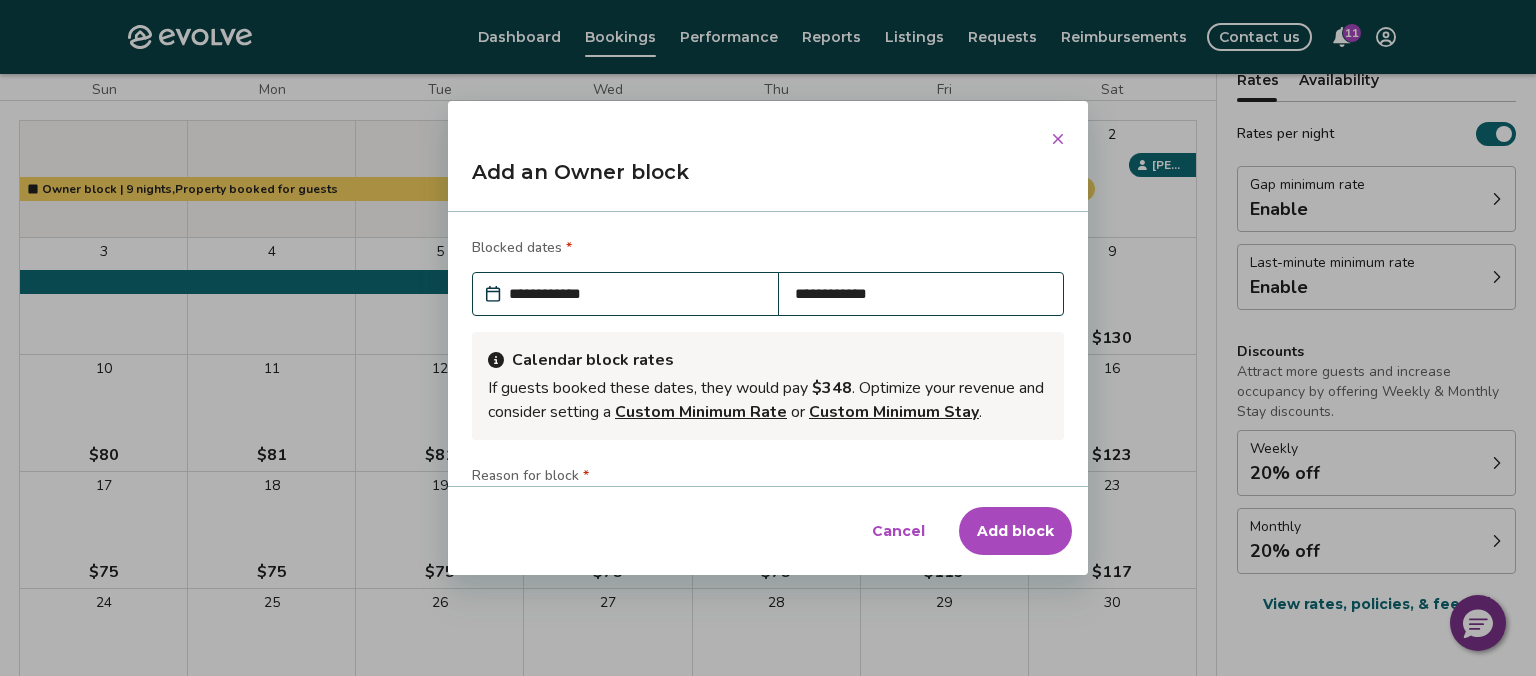 click on "Reason for block   *" at bounding box center [768, 478] 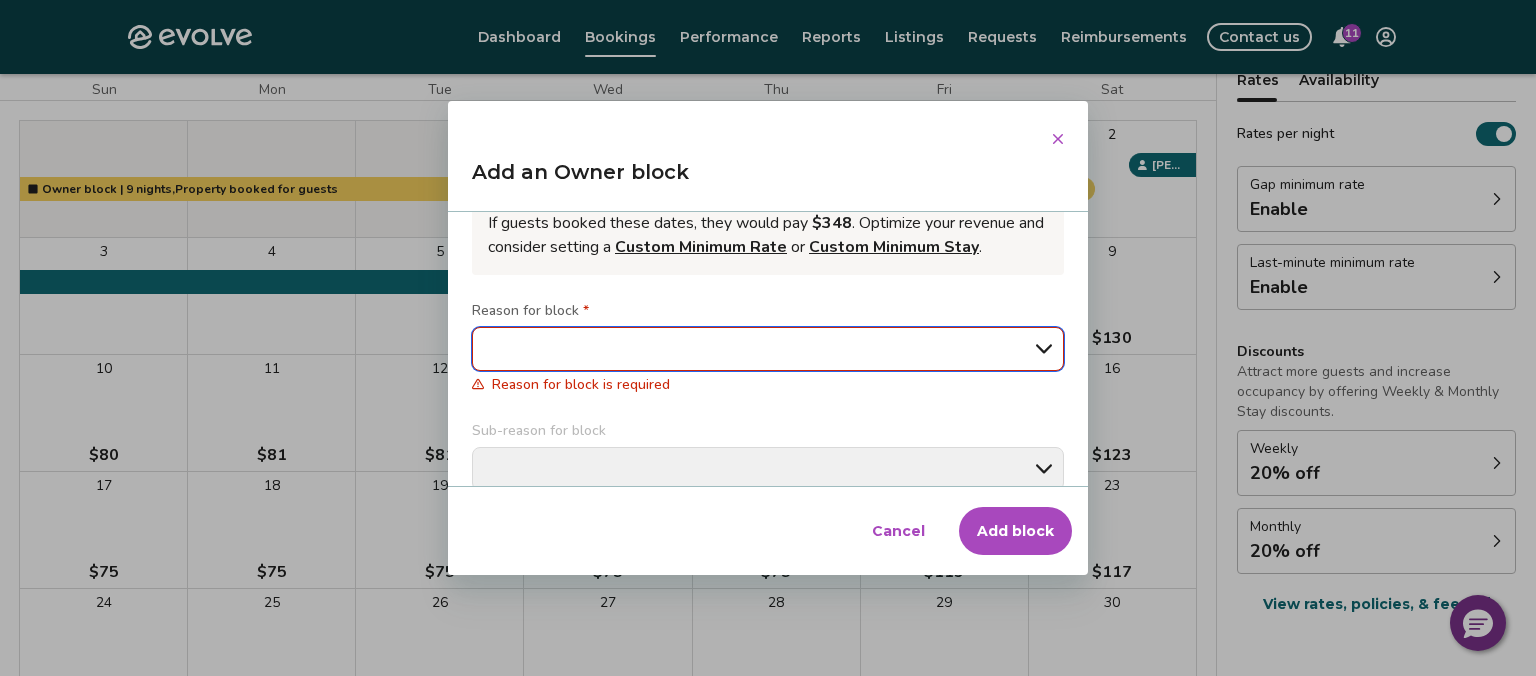 click on "**********" at bounding box center [768, 349] 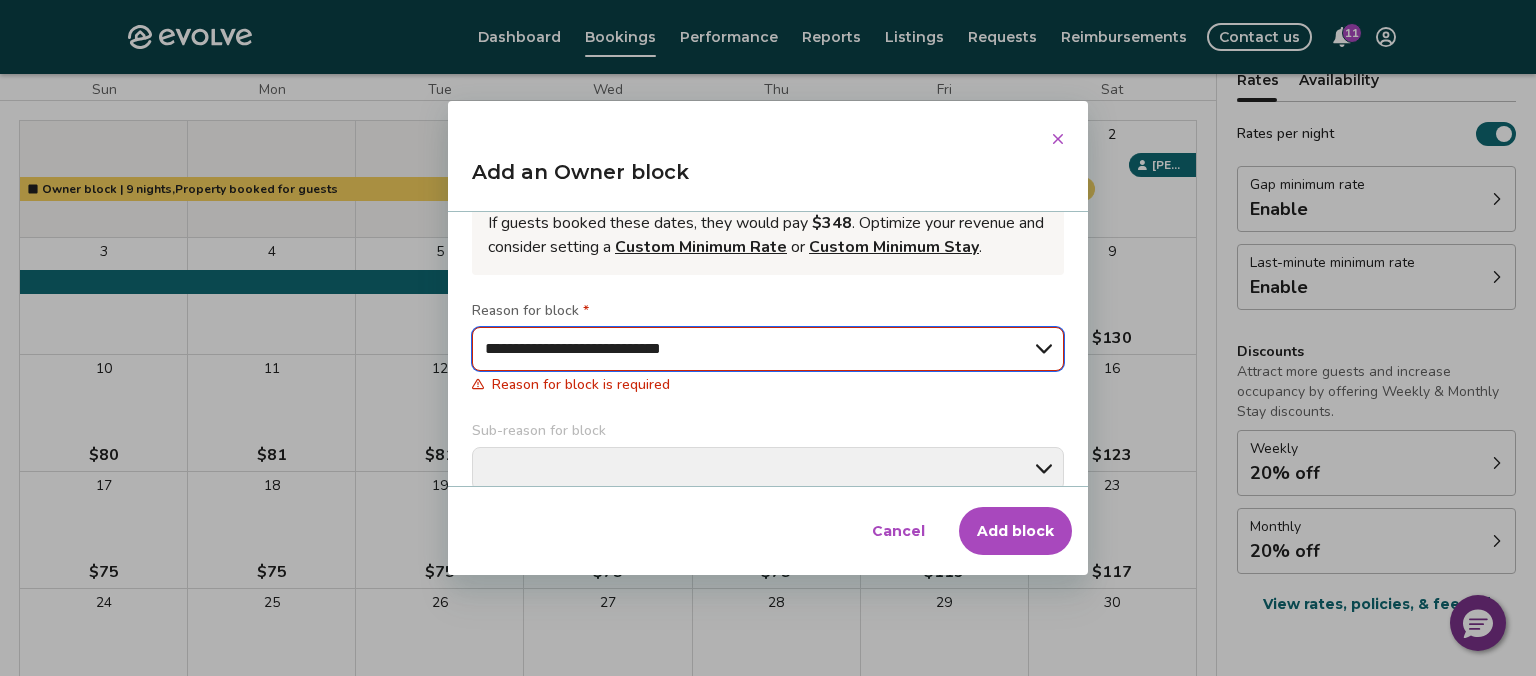 click on "**********" at bounding box center (0, 0) 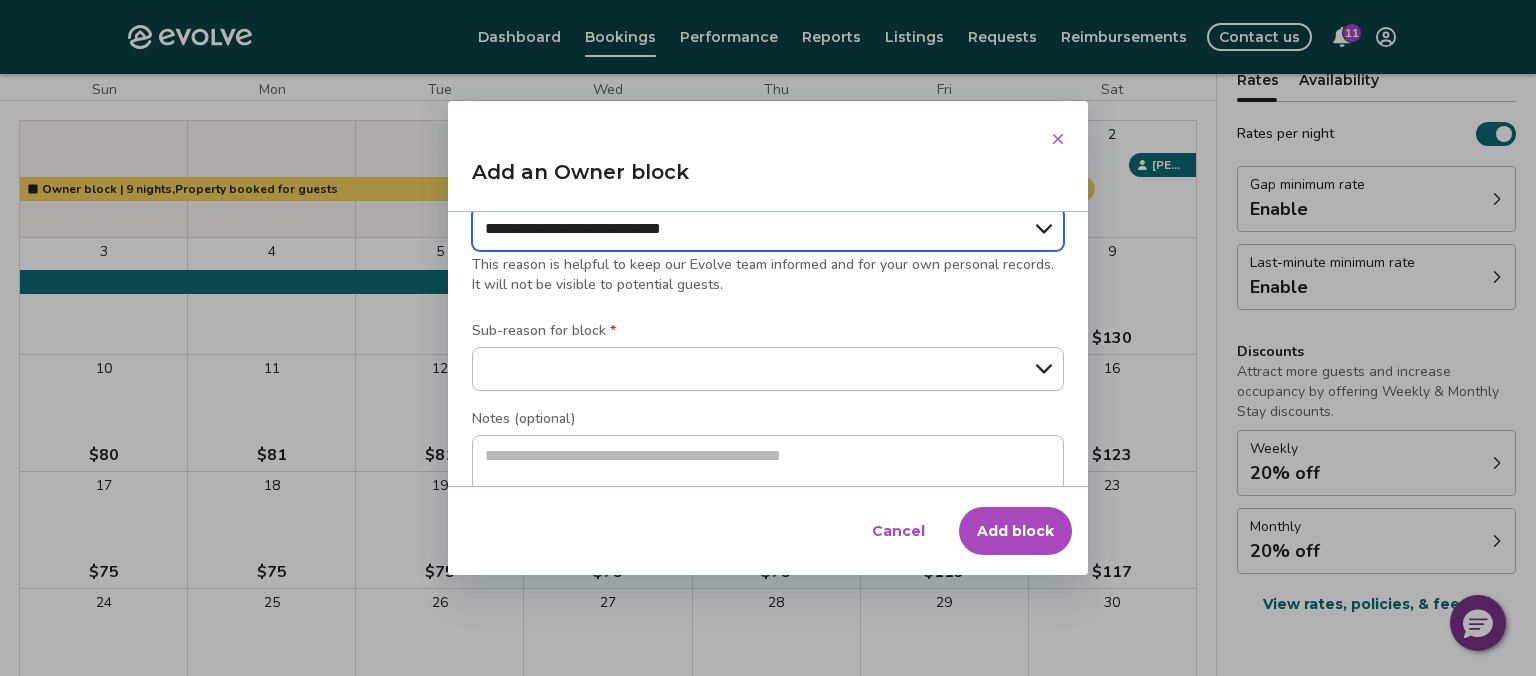 scroll, scrollTop: 287, scrollLeft: 0, axis: vertical 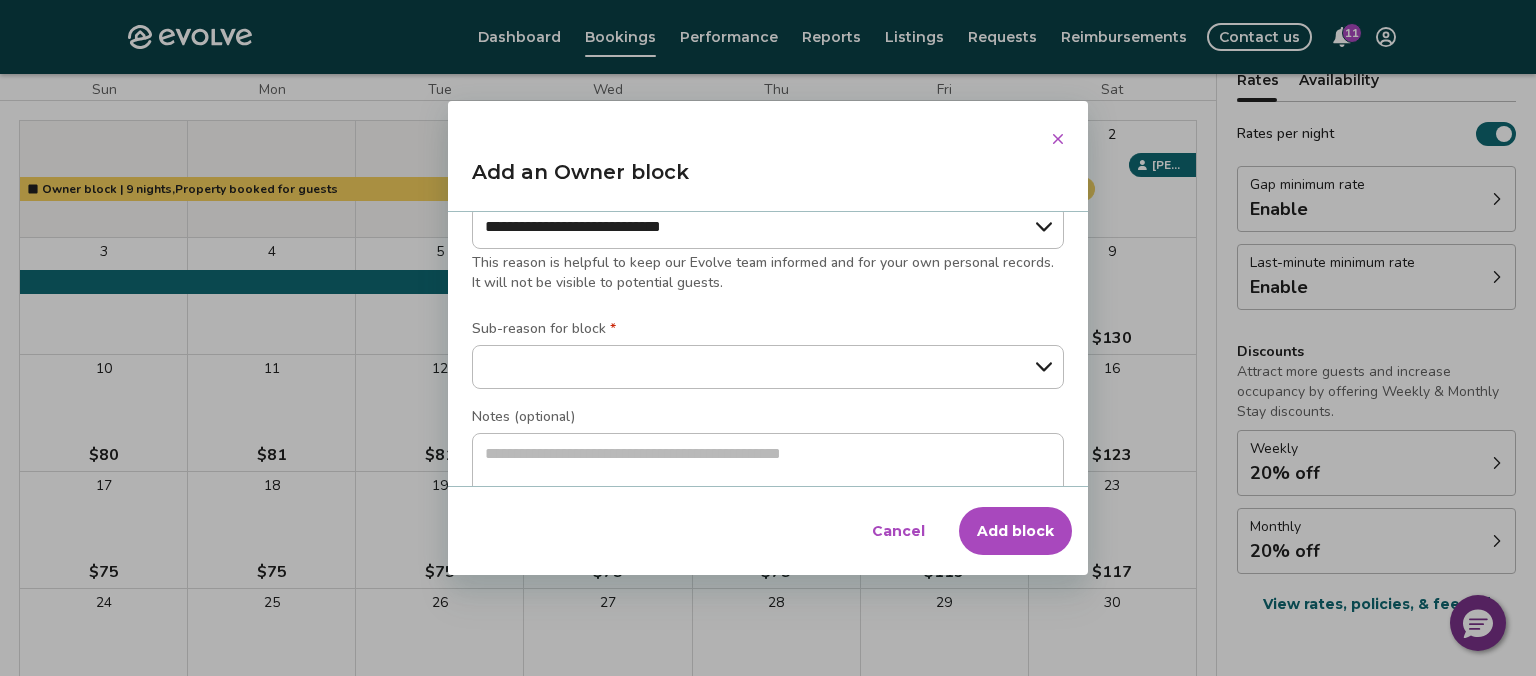 click on "Add block" at bounding box center [1015, 531] 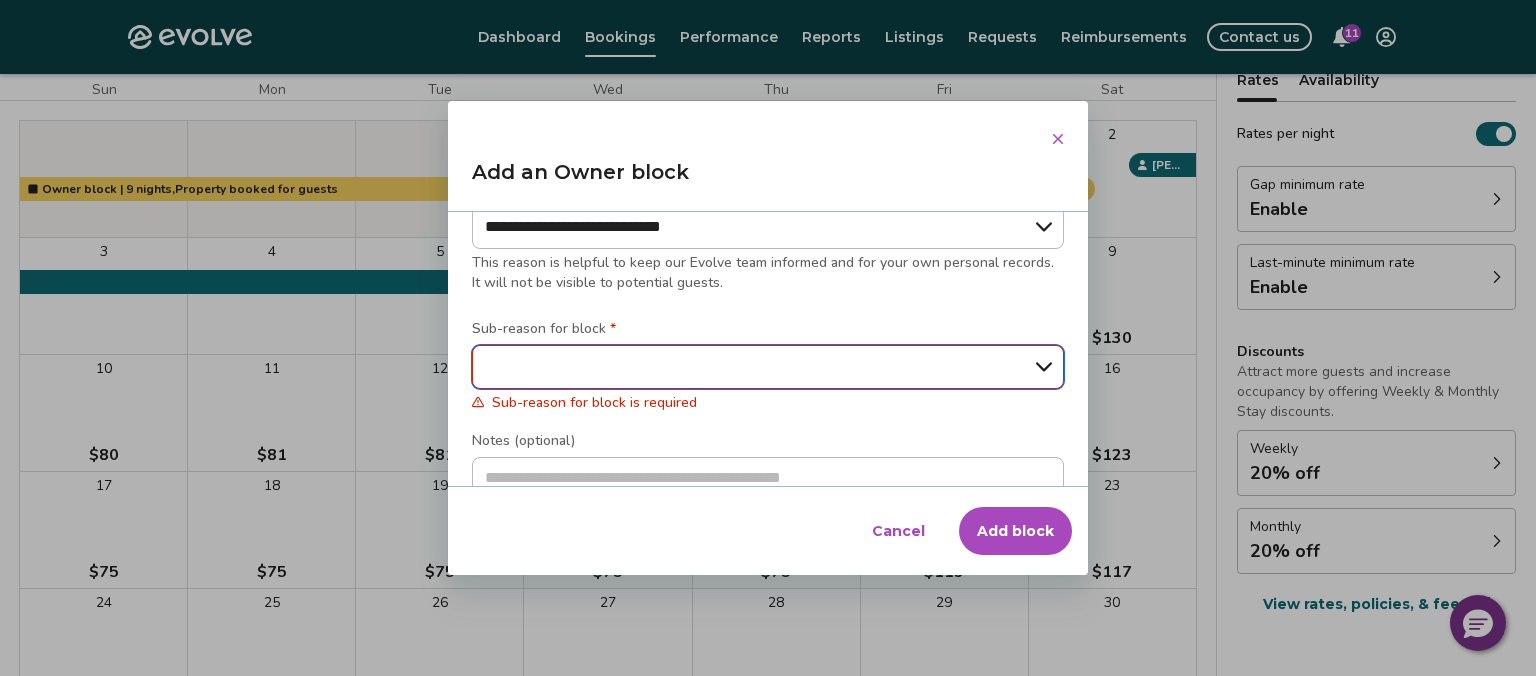 click on "**********" at bounding box center [768, 367] 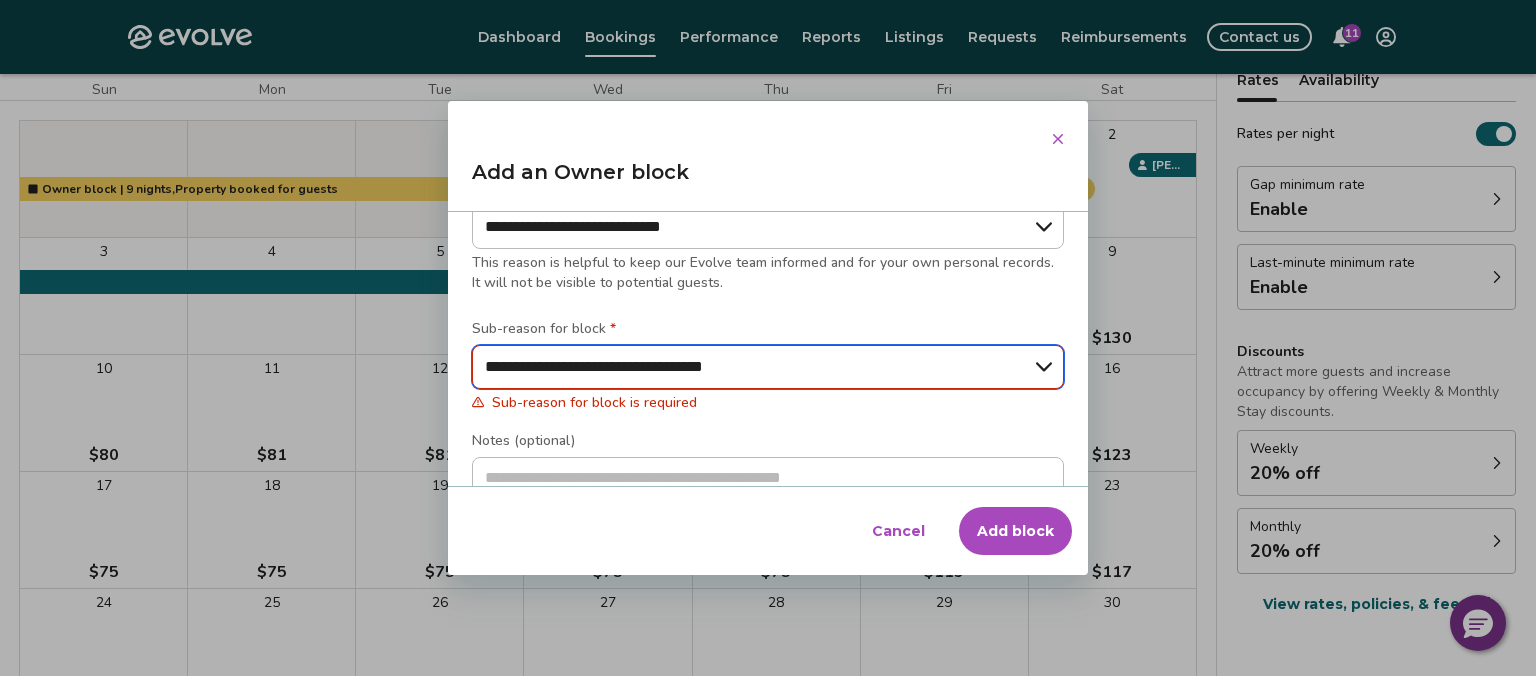click on "**********" at bounding box center [0, 0] 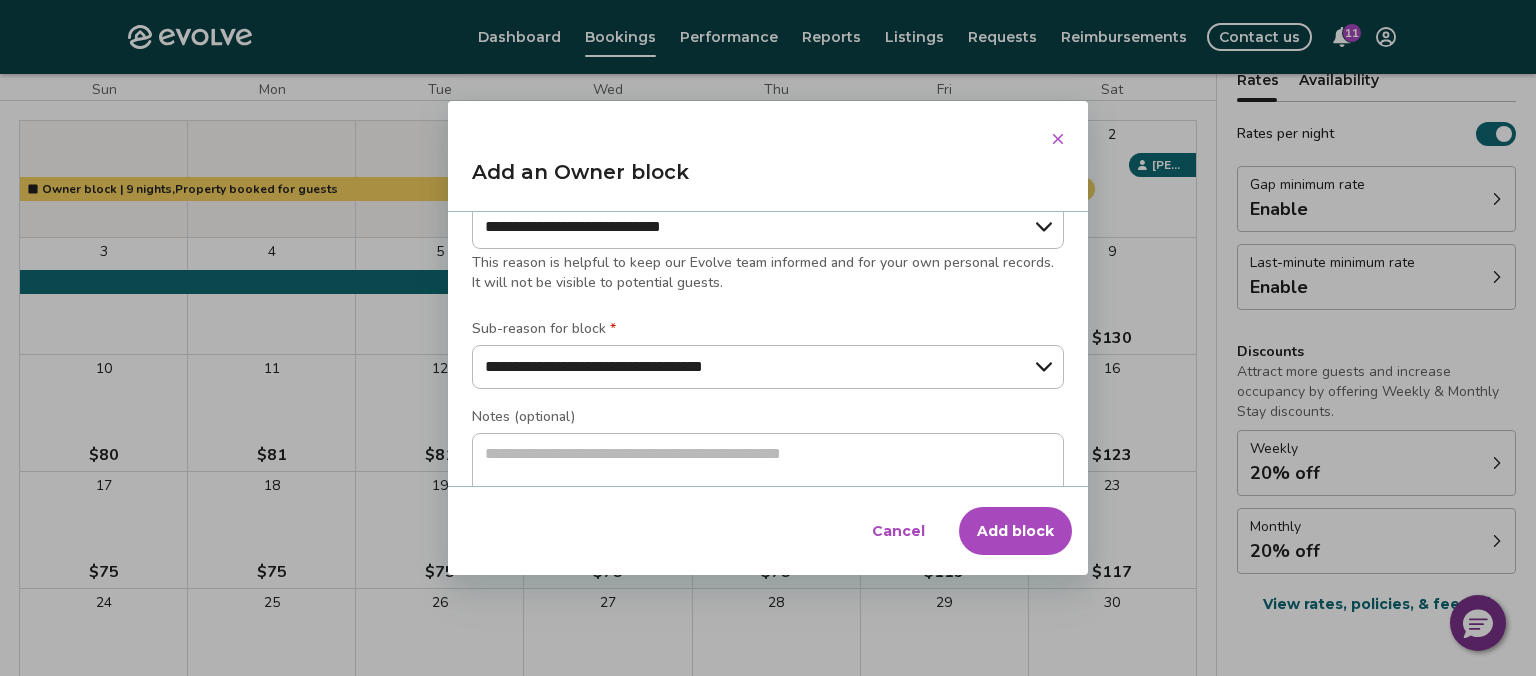 click on "Add block" at bounding box center (1015, 531) 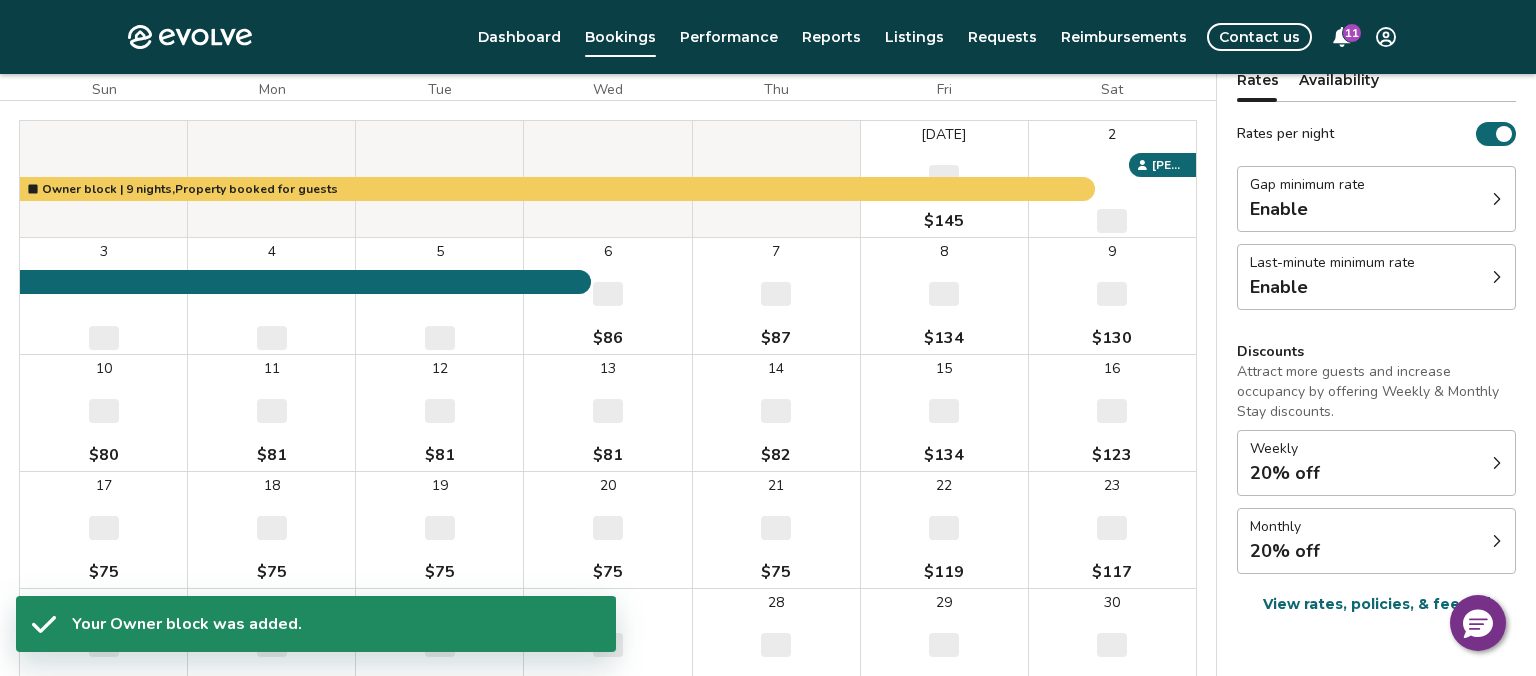 type on "*" 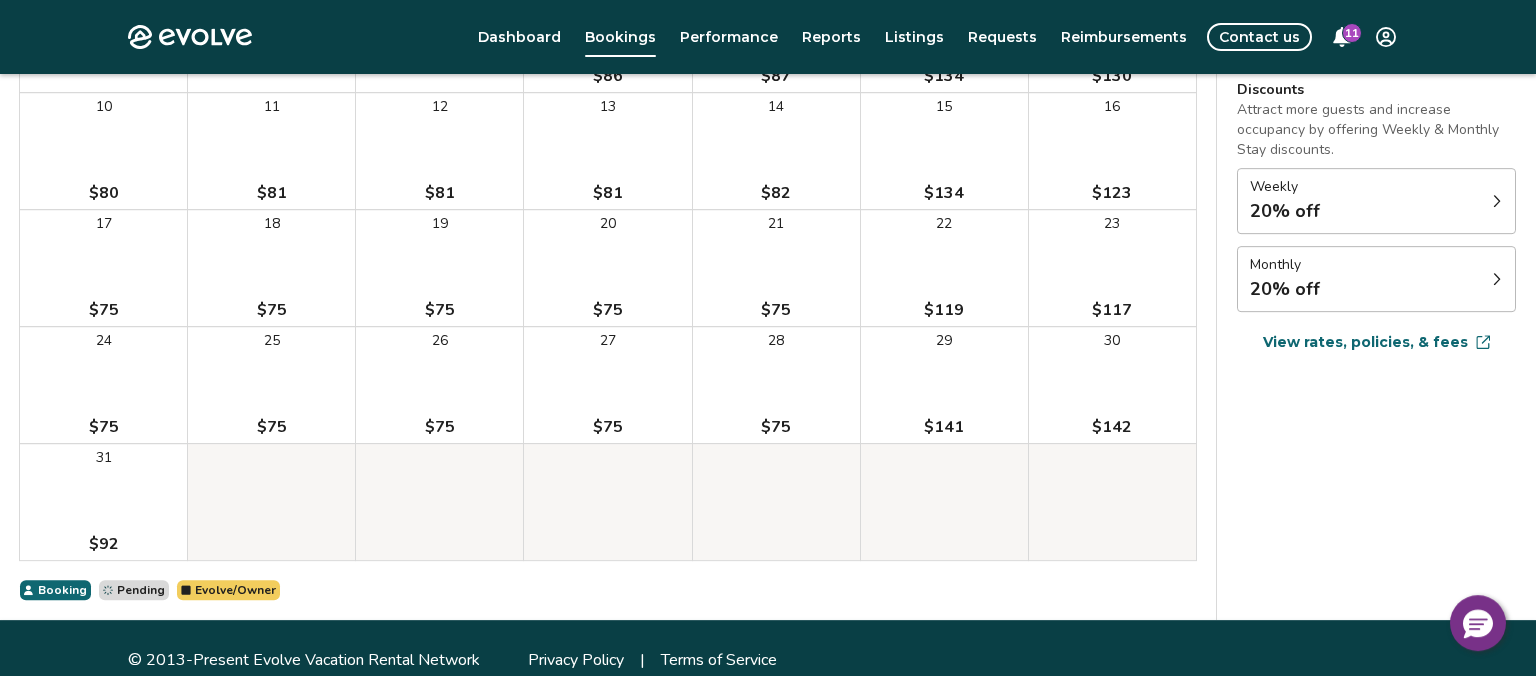 scroll, scrollTop: 465, scrollLeft: 0, axis: vertical 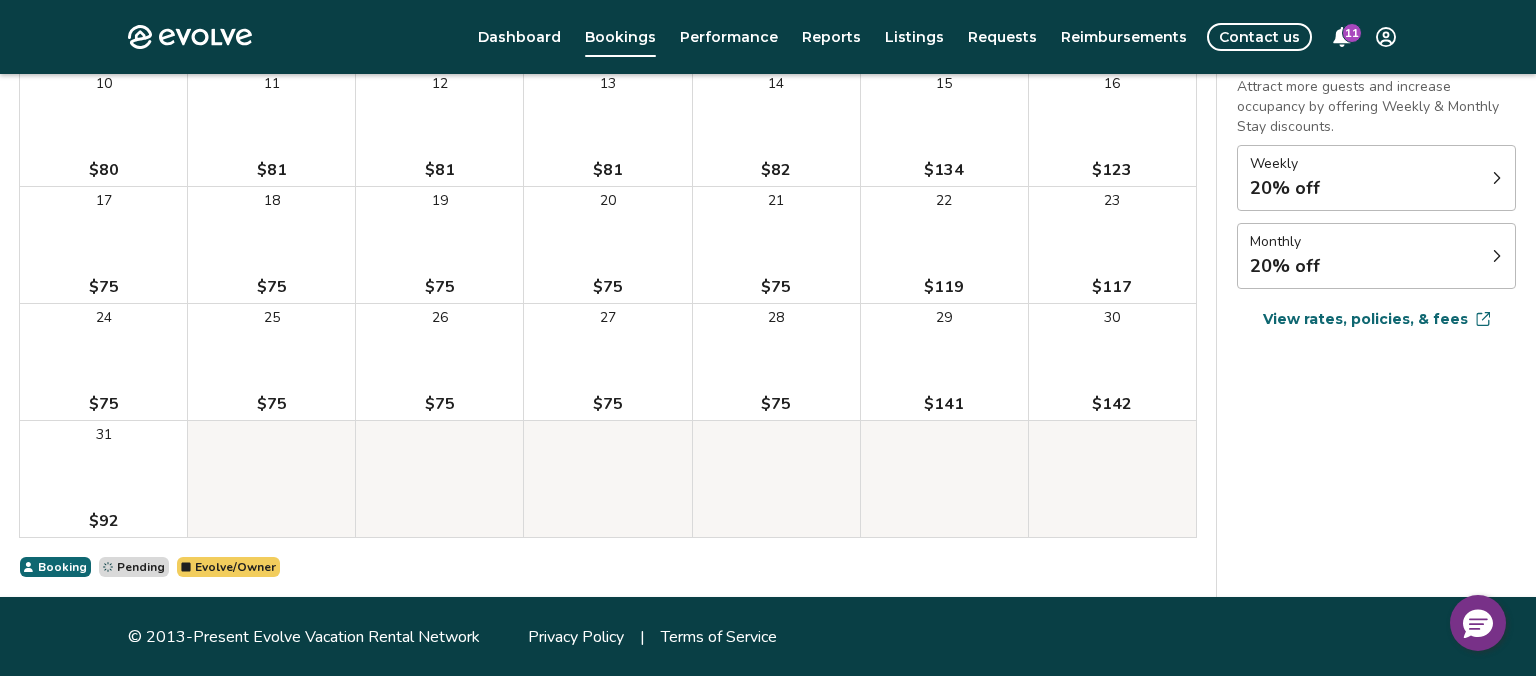 click on "View rates, policies, & fees" at bounding box center [1365, 319] 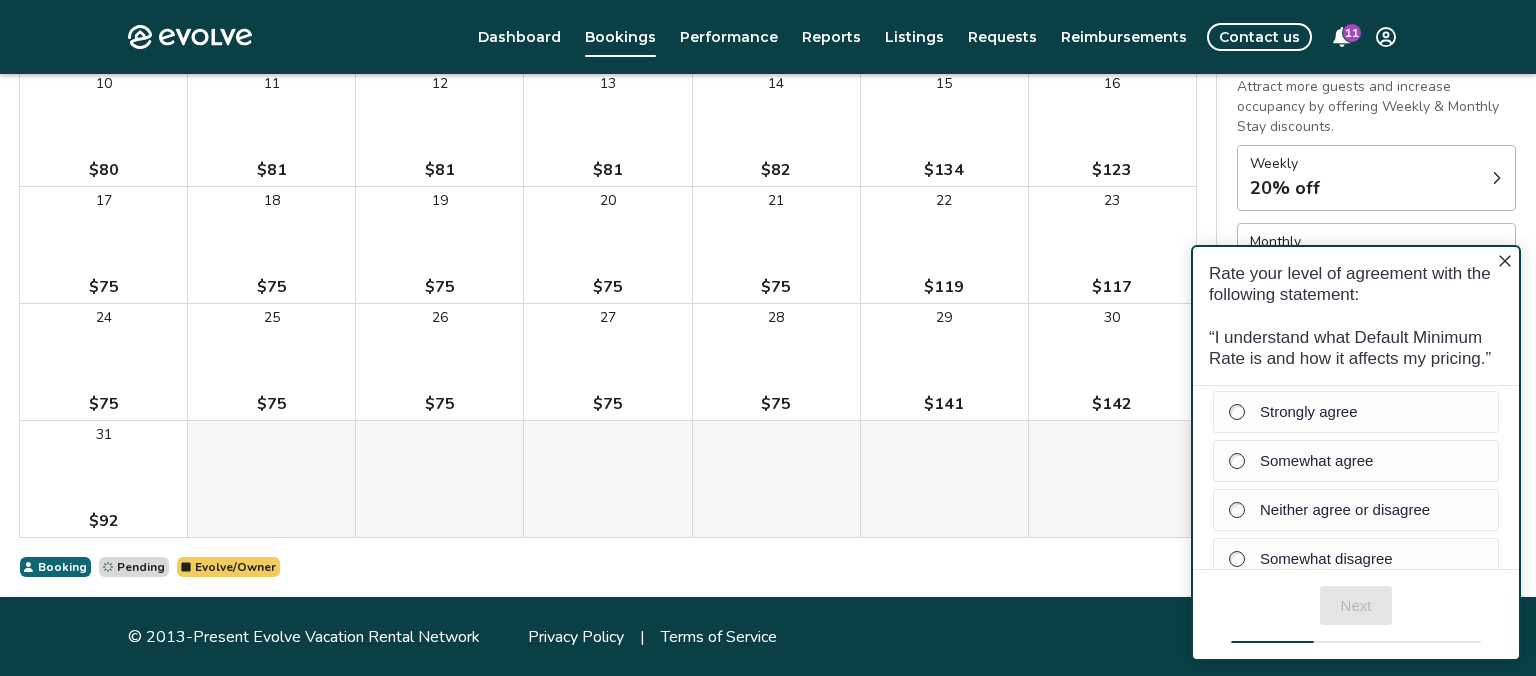 scroll, scrollTop: 0, scrollLeft: 0, axis: both 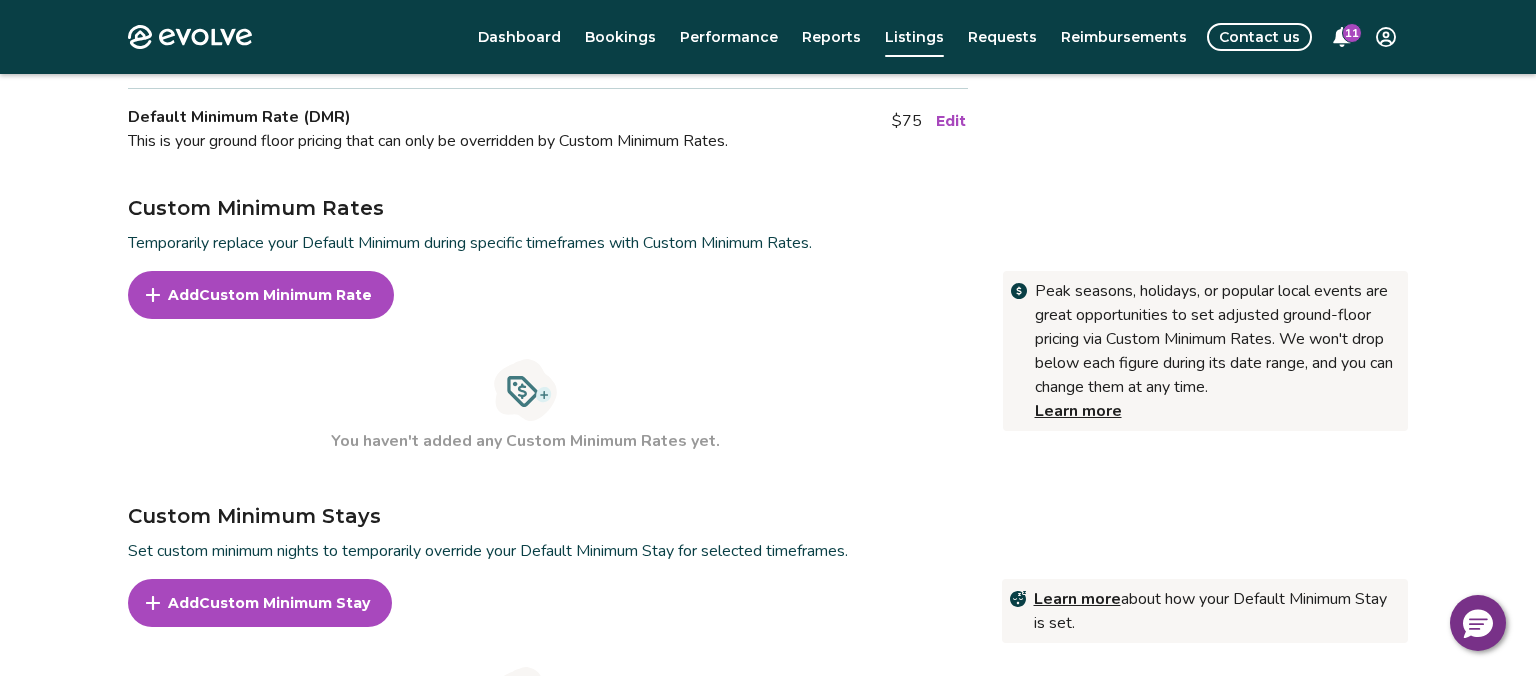 click on "Custom Minimum Rate" at bounding box center [285, 295] 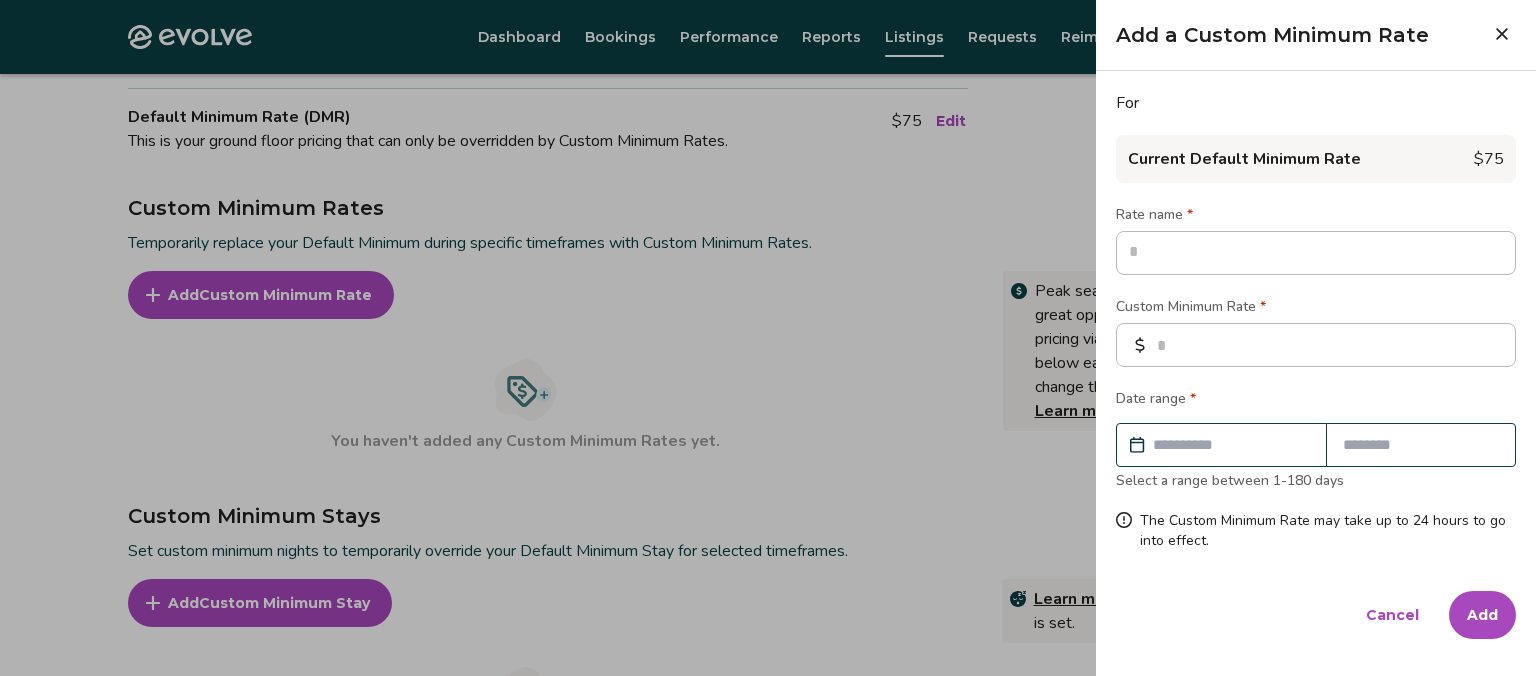click on "Cancel" at bounding box center [1392, 615] 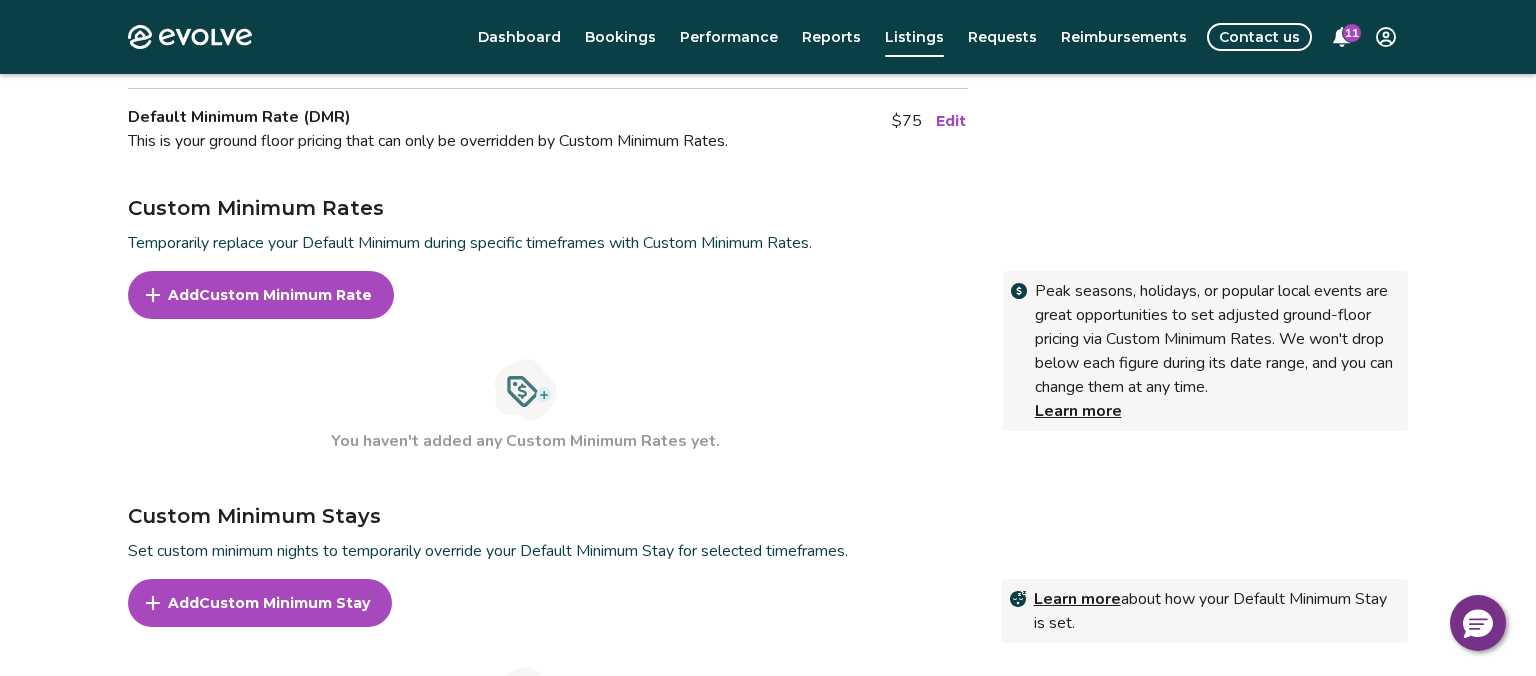 click on "Edit" at bounding box center [951, 121] 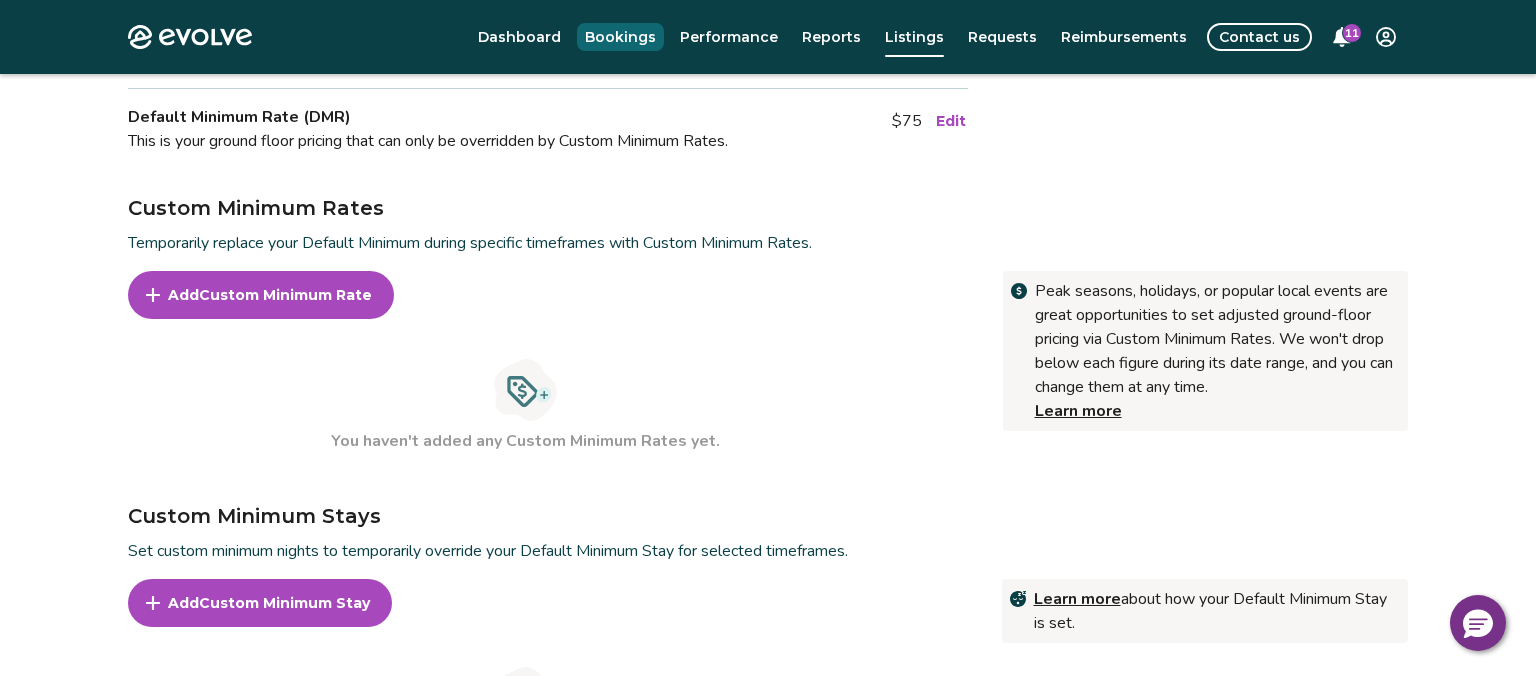 click on "Bookings" at bounding box center (620, 37) 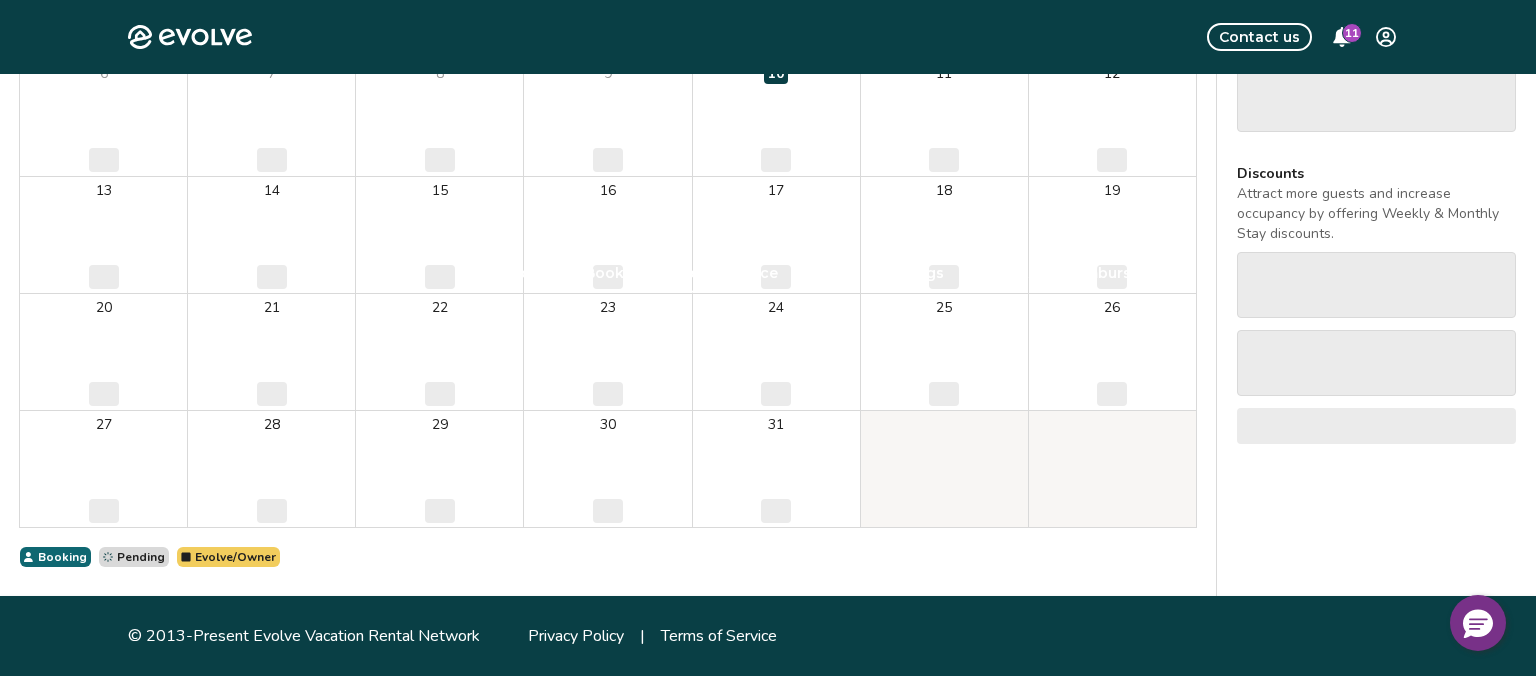 scroll, scrollTop: 0, scrollLeft: 0, axis: both 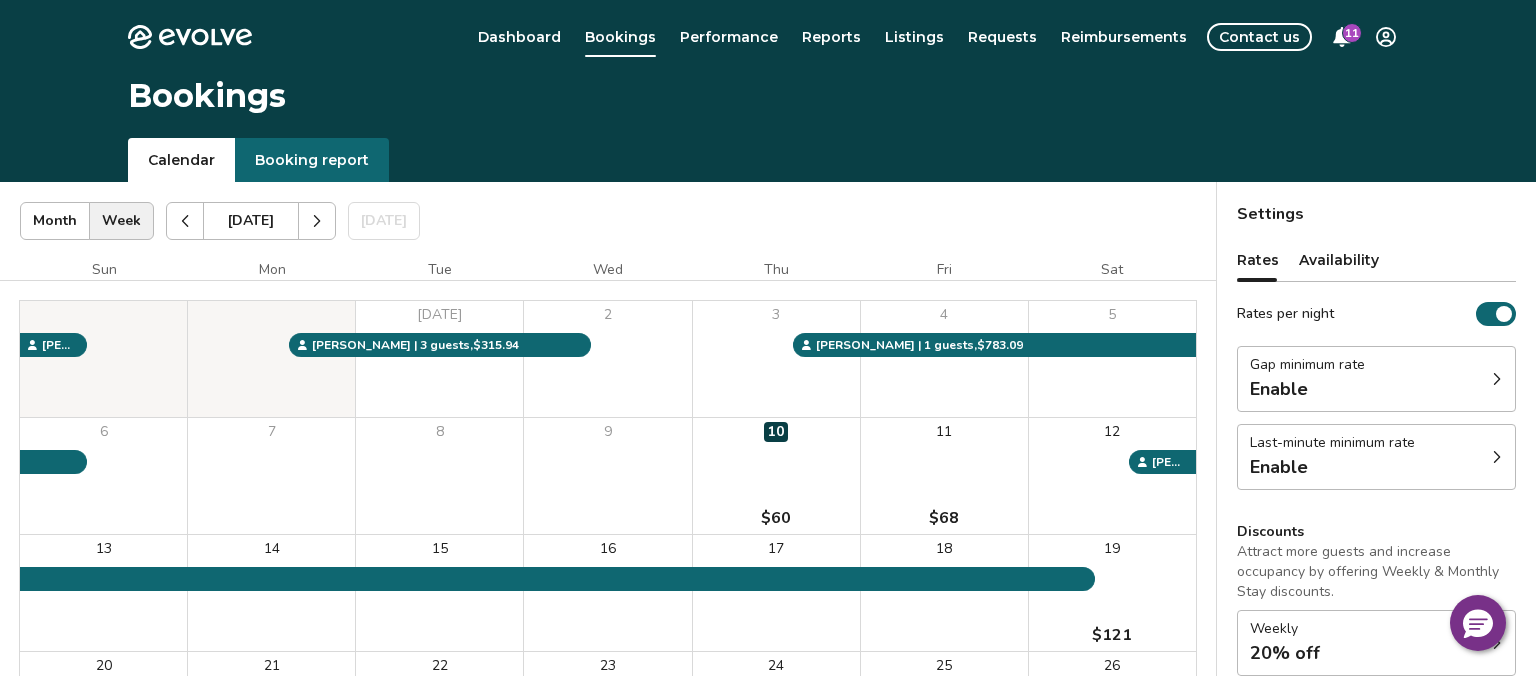 click 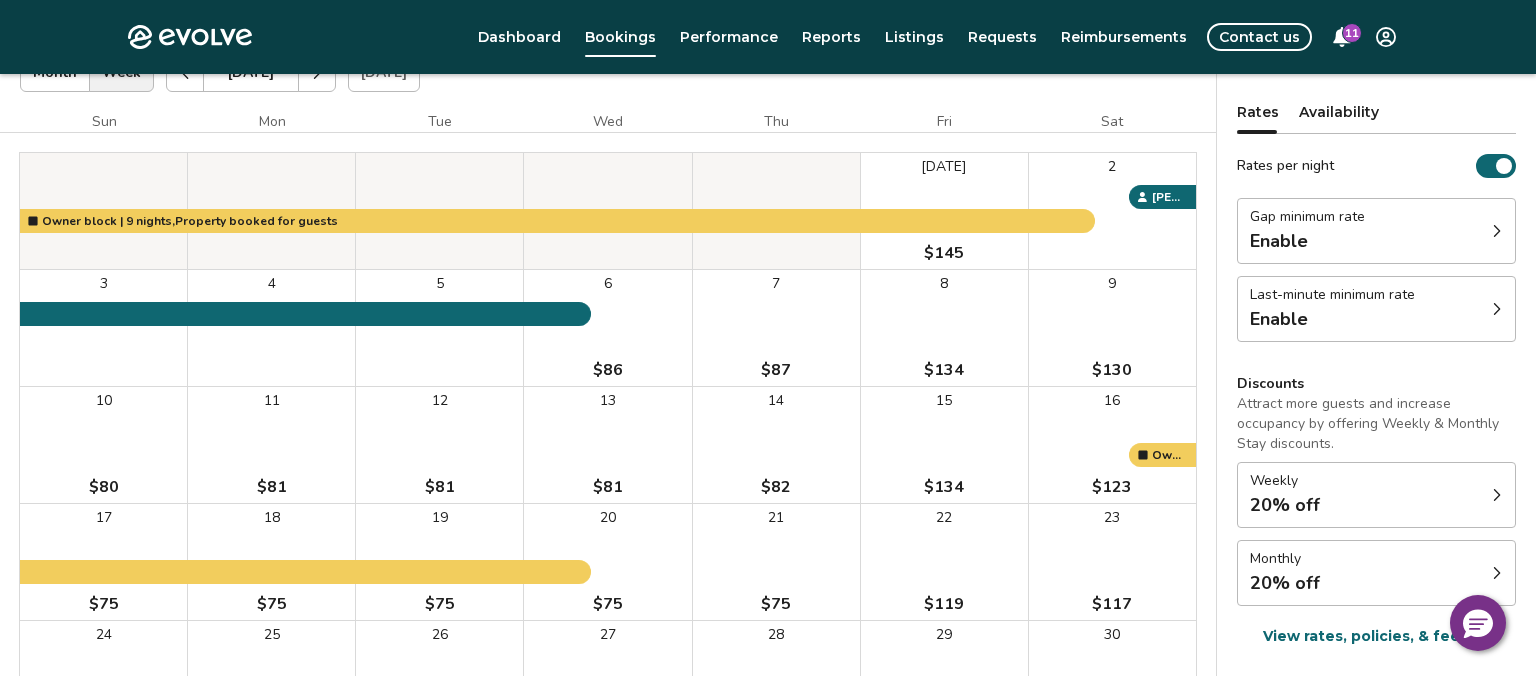 scroll, scrollTop: 160, scrollLeft: 0, axis: vertical 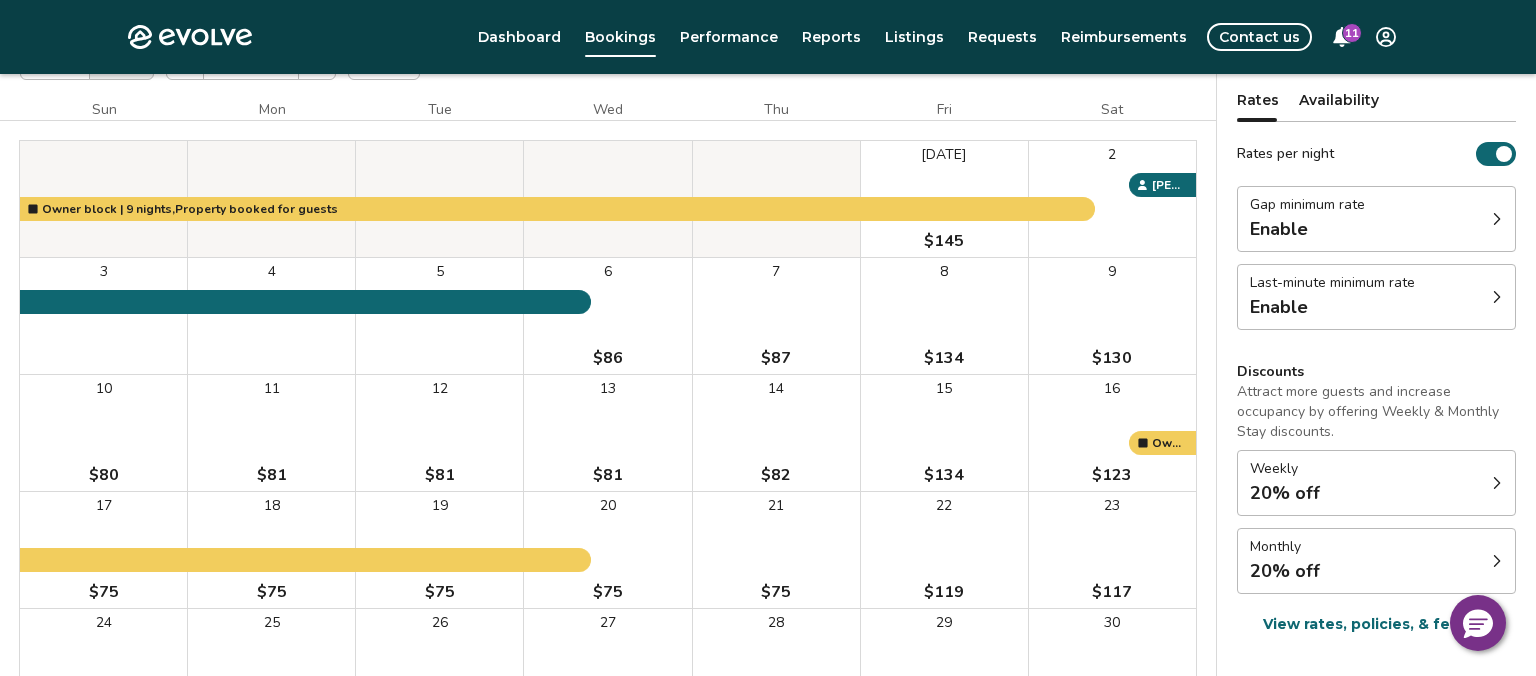 click 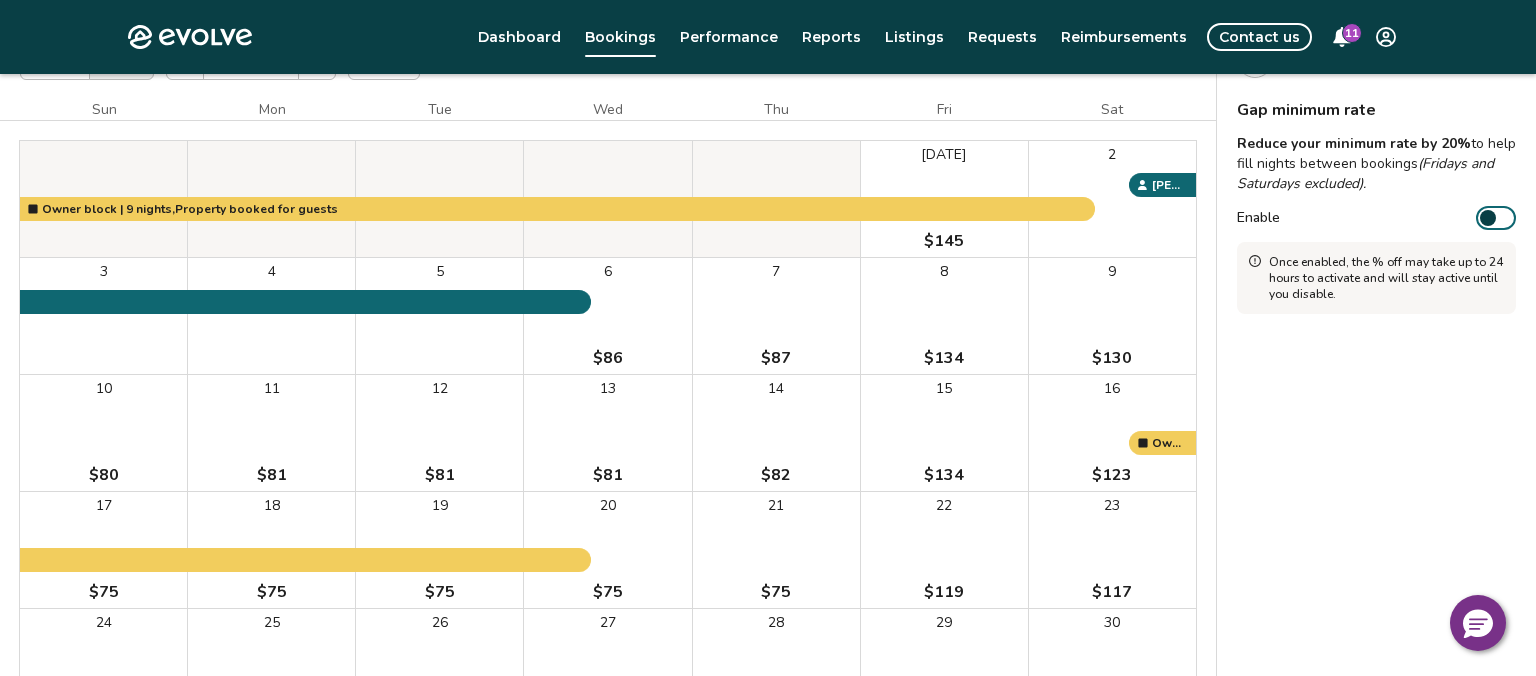click on "Enable" at bounding box center [1496, 218] 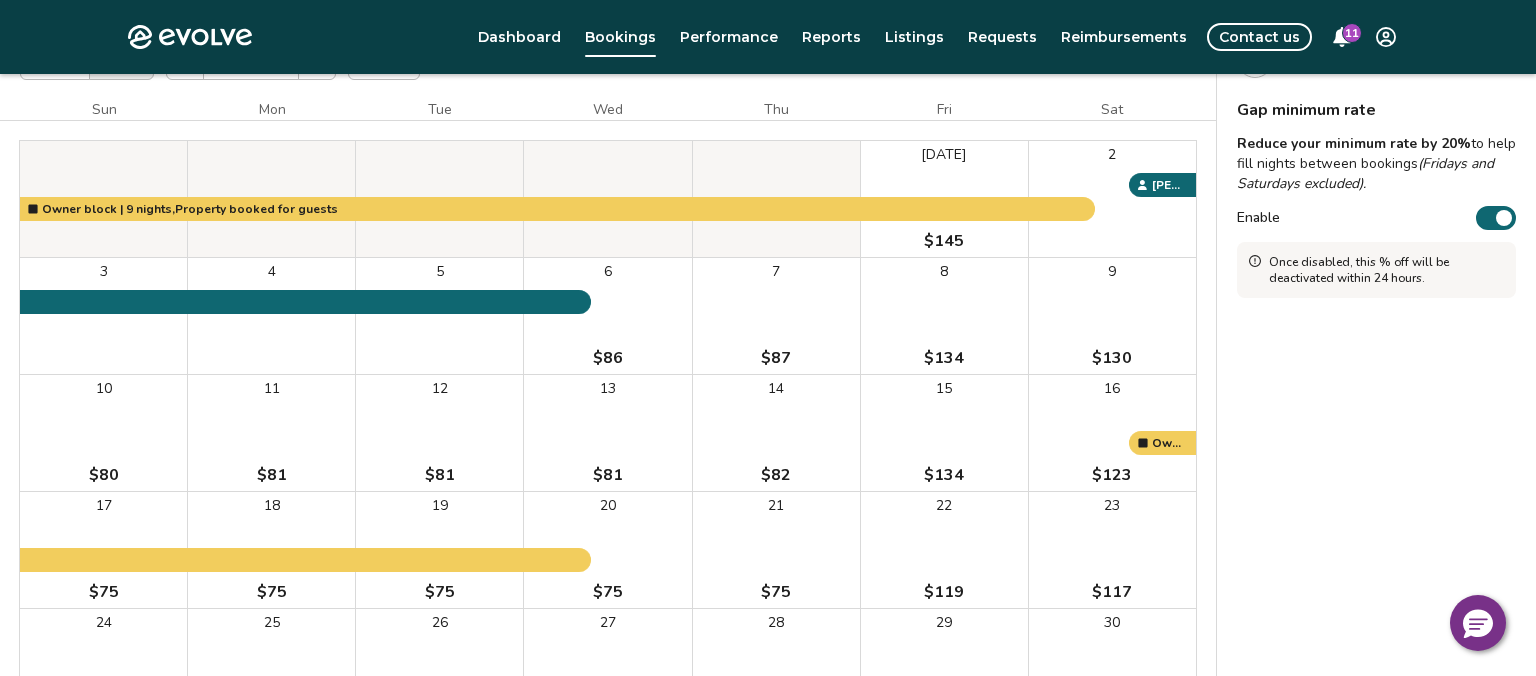 click on "Enable" at bounding box center (1496, 218) 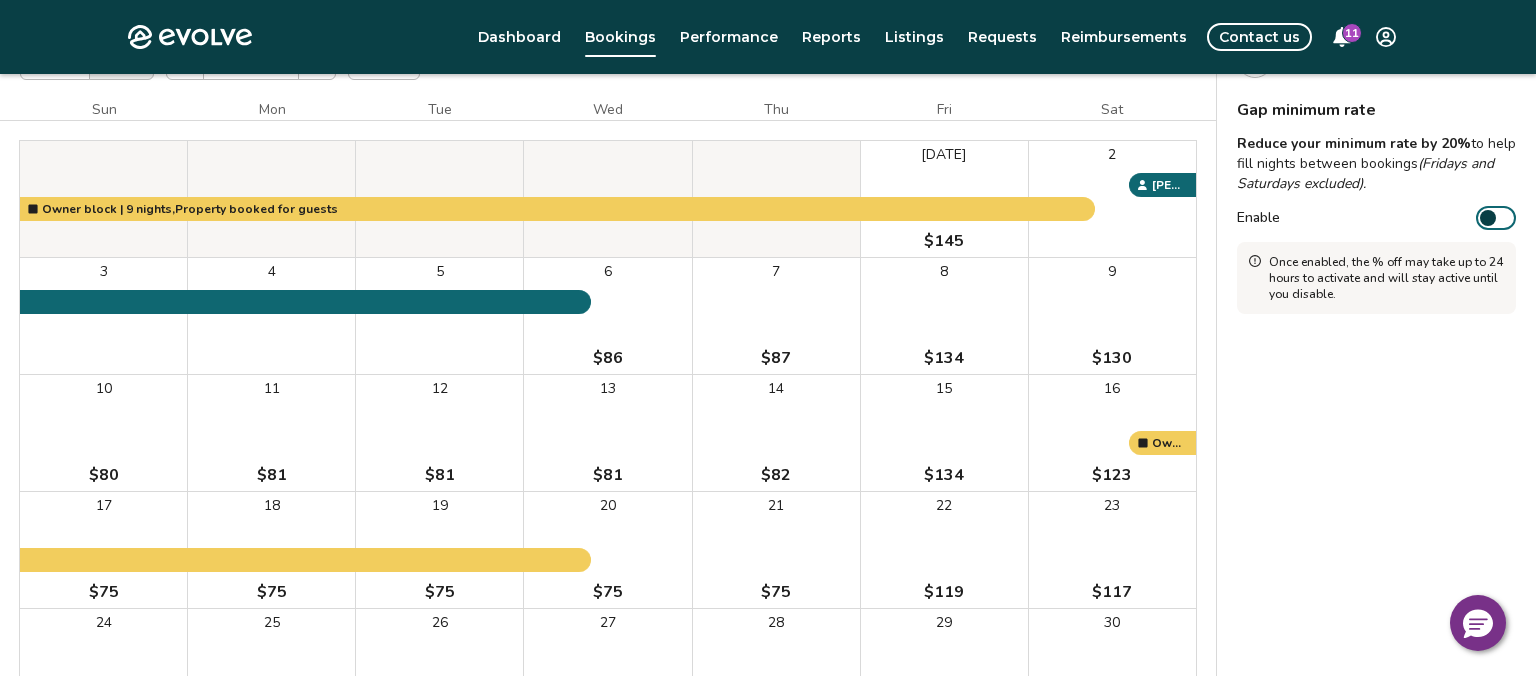click on "[DATE]  | Views Month Week [DATE] [DATE] Settings [STREET_ADDRESS] [DATE] Sun Mon Tue Wed Thu Fri [DATE] $145 2 3 4 5 6 $86 7 $87 8 $134 9 $130 10 $80 11 $81 12 $81 13 $81 14 $82 15 $134 16 $123 17 $75 18 $75 19 $75 20 $75 21 $75 22 $119 23 $117 24 $75 25 $75 26 $75 27 $75 28 $75 29 $141 30 $142 31 $92 Owner block | 9 nights,  Property booked for guests Owner block | 4 nights,  Personally using the property [PERSON_NAME] | 5 guests ,  $475.72 Booking Pending Evolve/Owner" at bounding box center [608, 462] 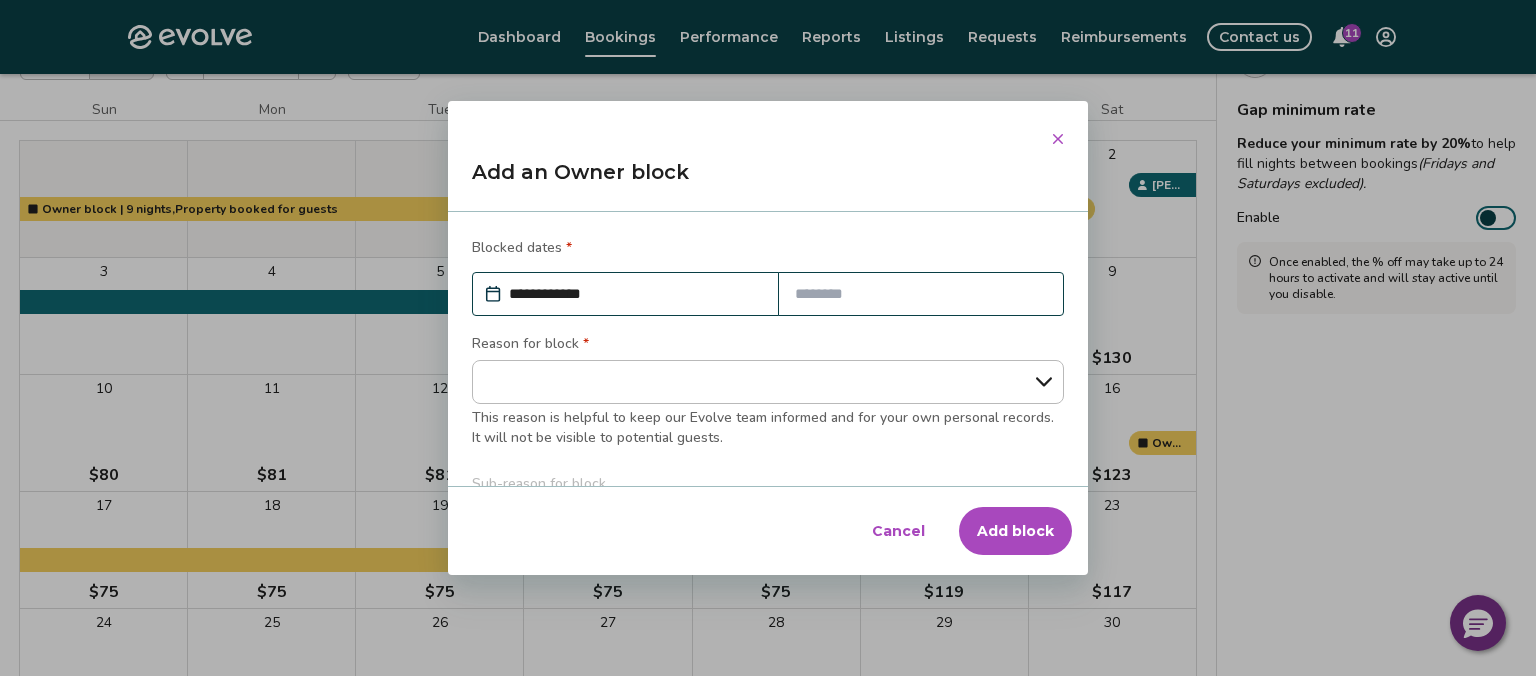 type on "*" 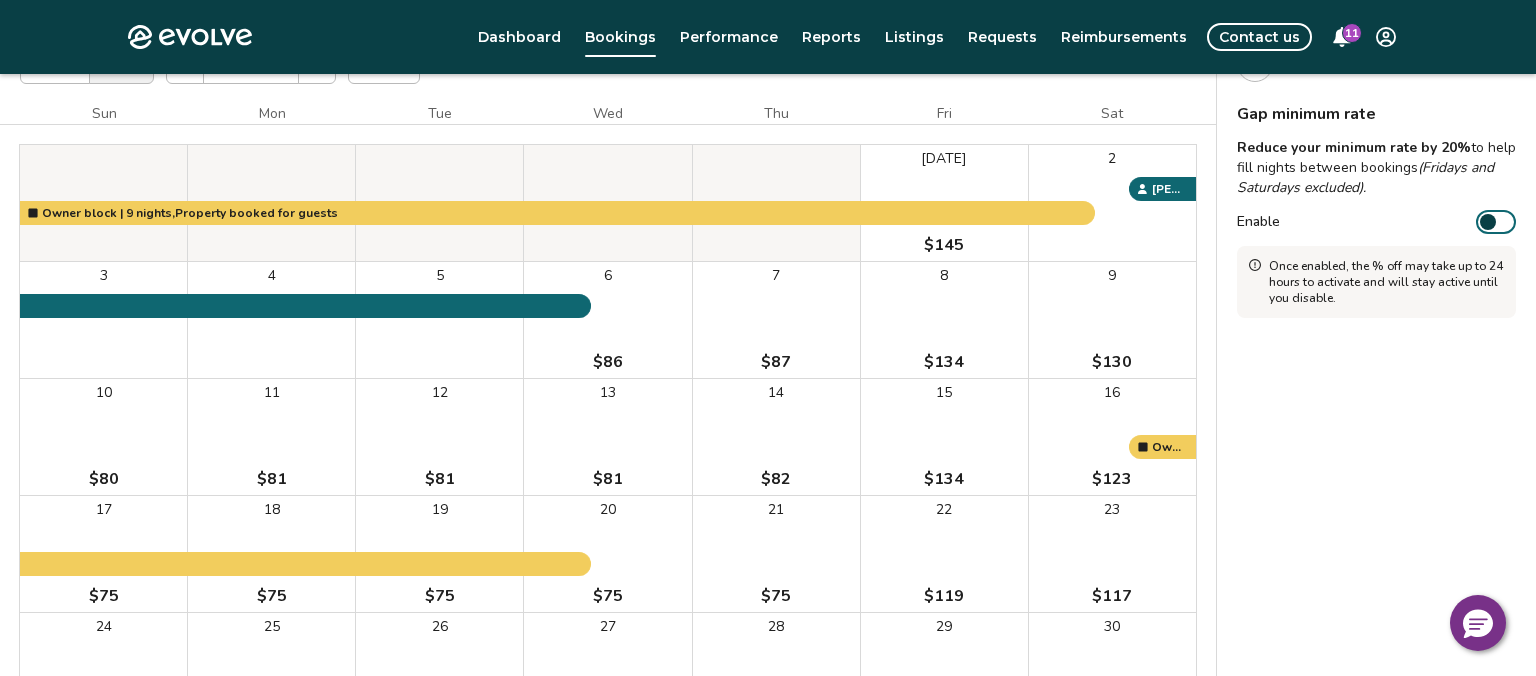scroll, scrollTop: 147, scrollLeft: 0, axis: vertical 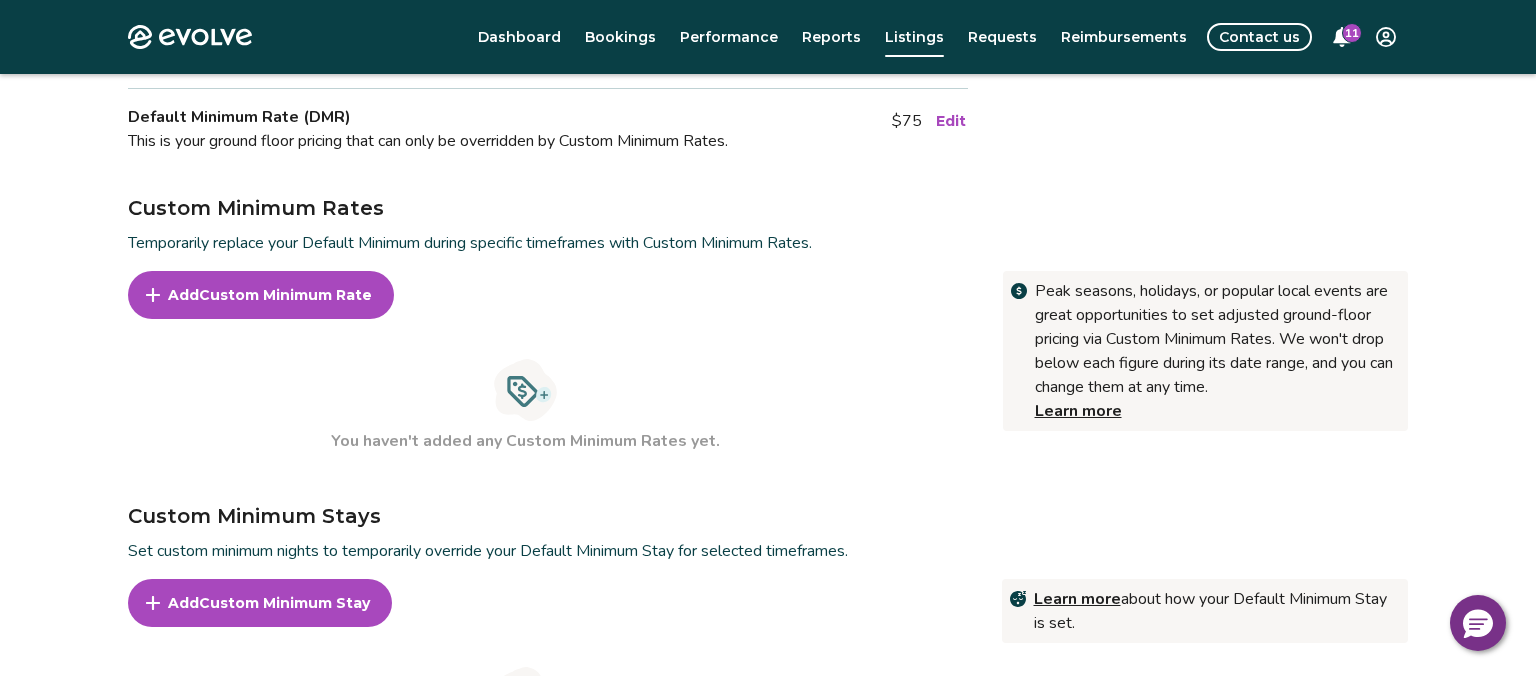click on "Edit" at bounding box center (951, 121) 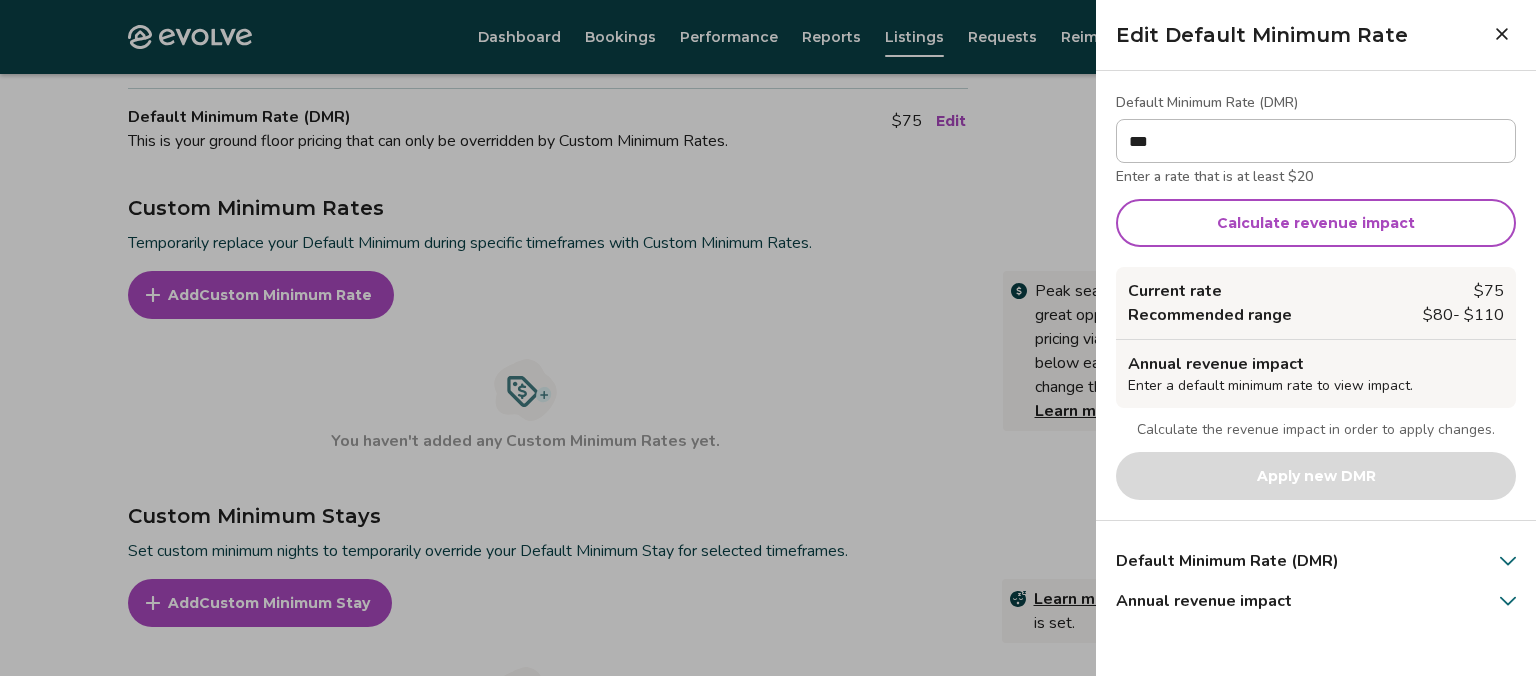 click on "Current rate $ 75 Recommended range $ 80  - $ 110 Annual revenue impact Enter a default minimum rate to view impact. Calculate the revenue impact in order to apply changes. Apply new DMR" at bounding box center (1316, 383) 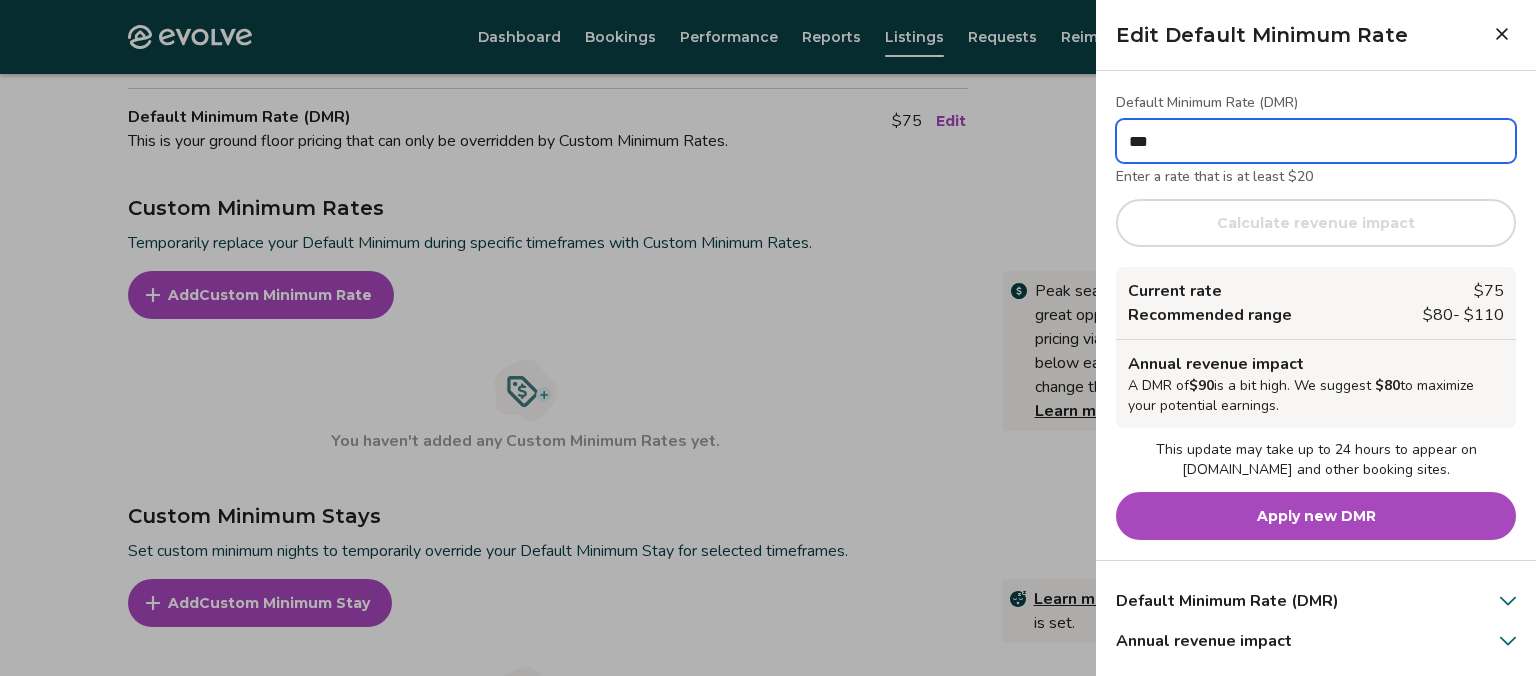 click on "***" at bounding box center (1316, 141) 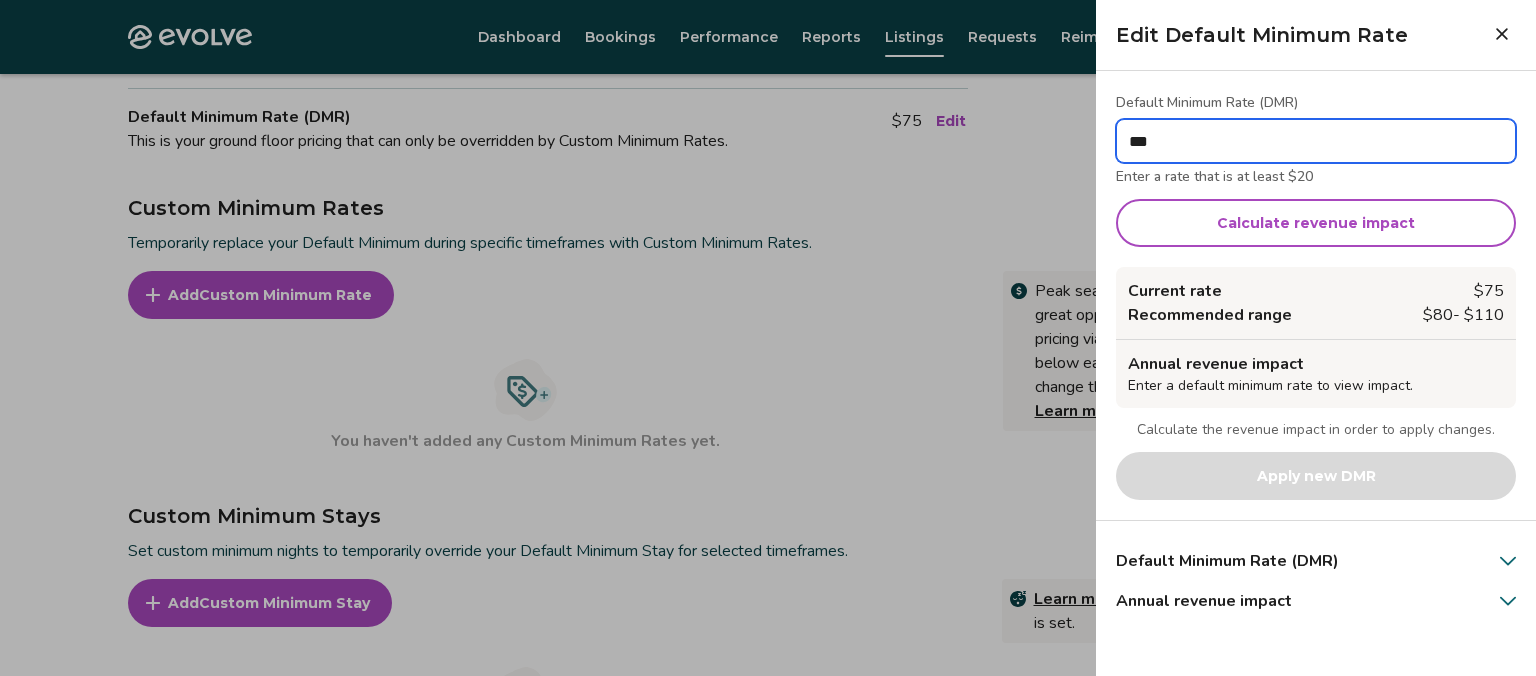 type on "***" 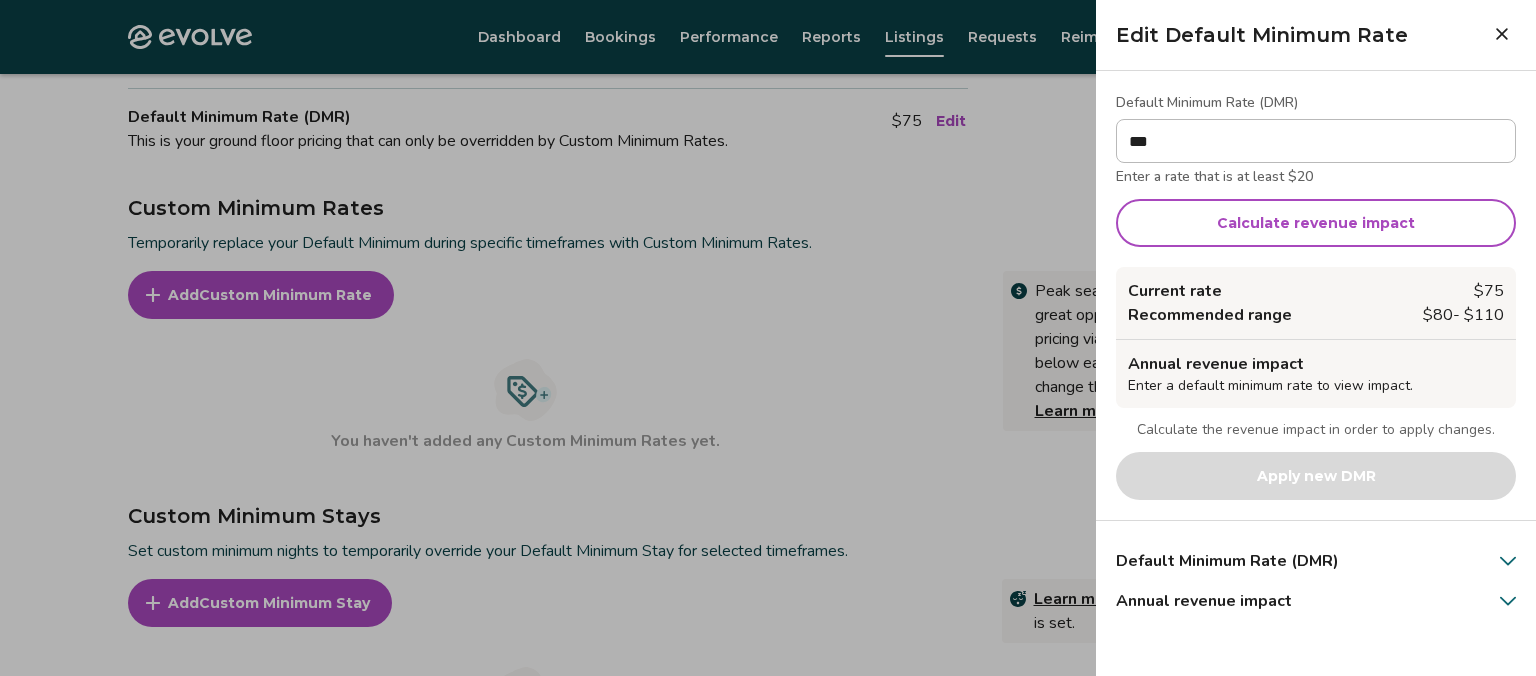 click on "Calculate revenue impact" at bounding box center (1316, 223) 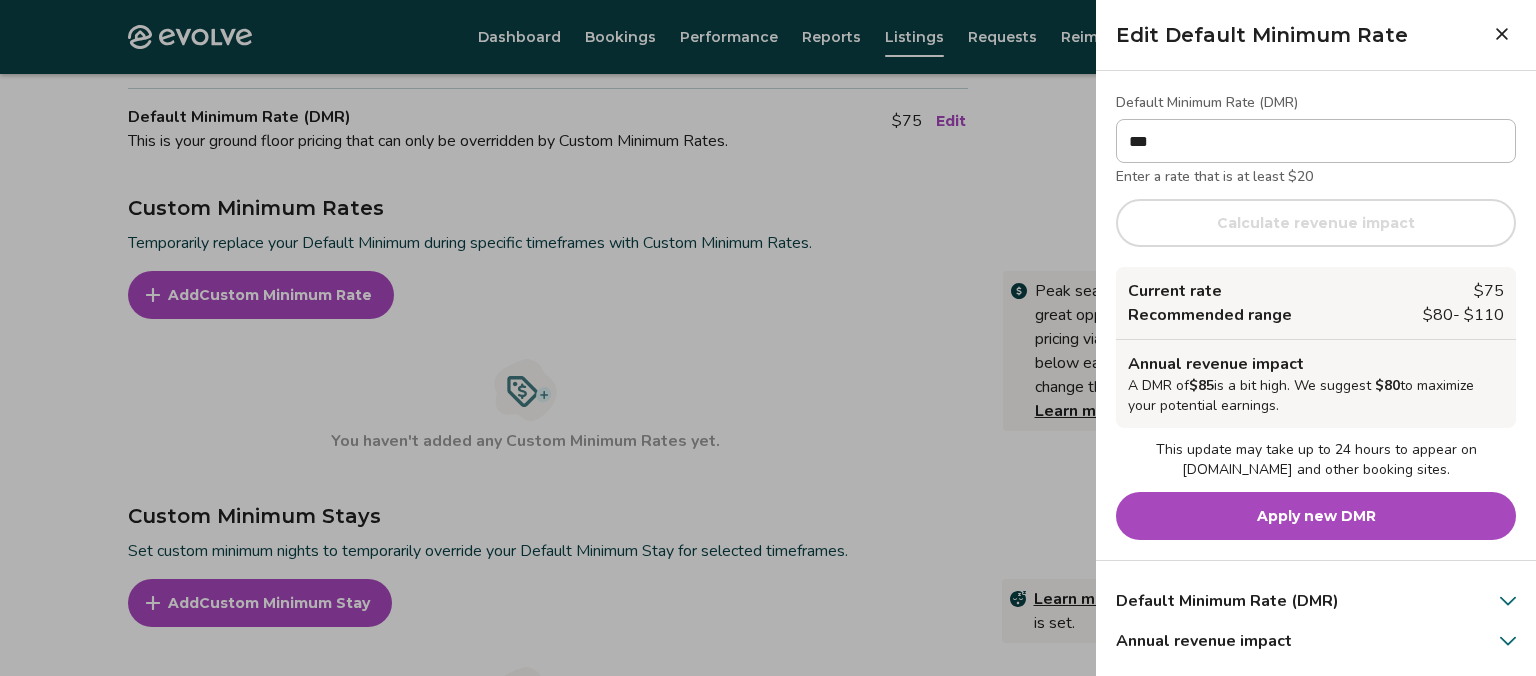 click on "Apply new DMR" at bounding box center [1316, 516] 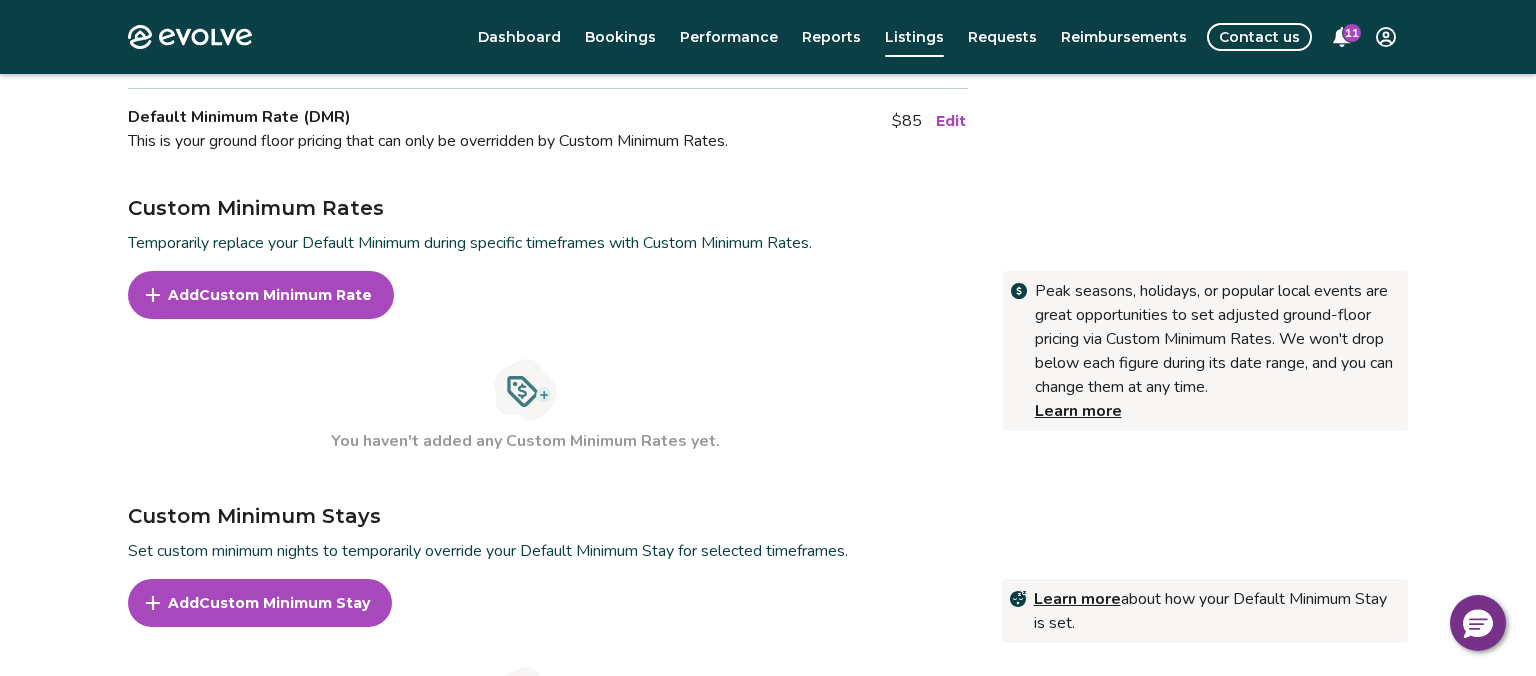 click on "Custom Minimum Rate" at bounding box center (285, 295) 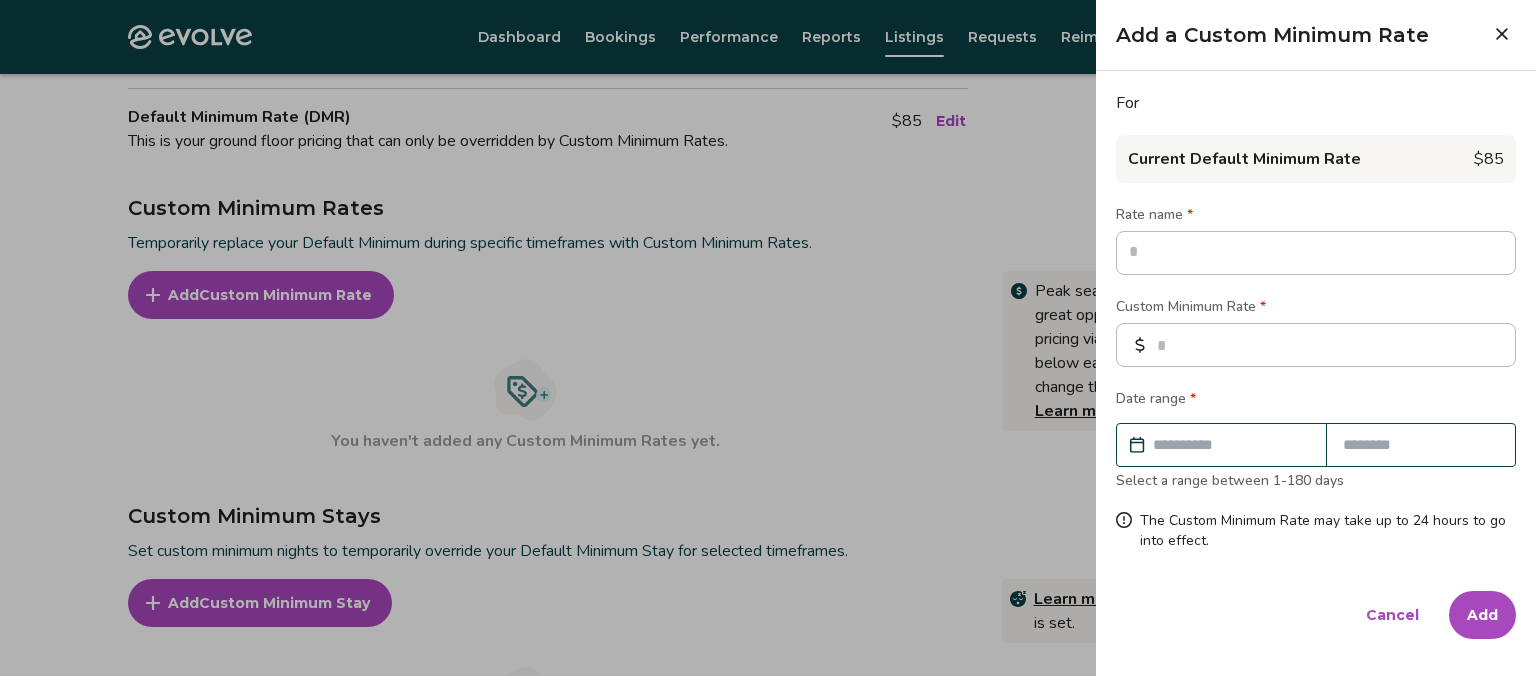 click 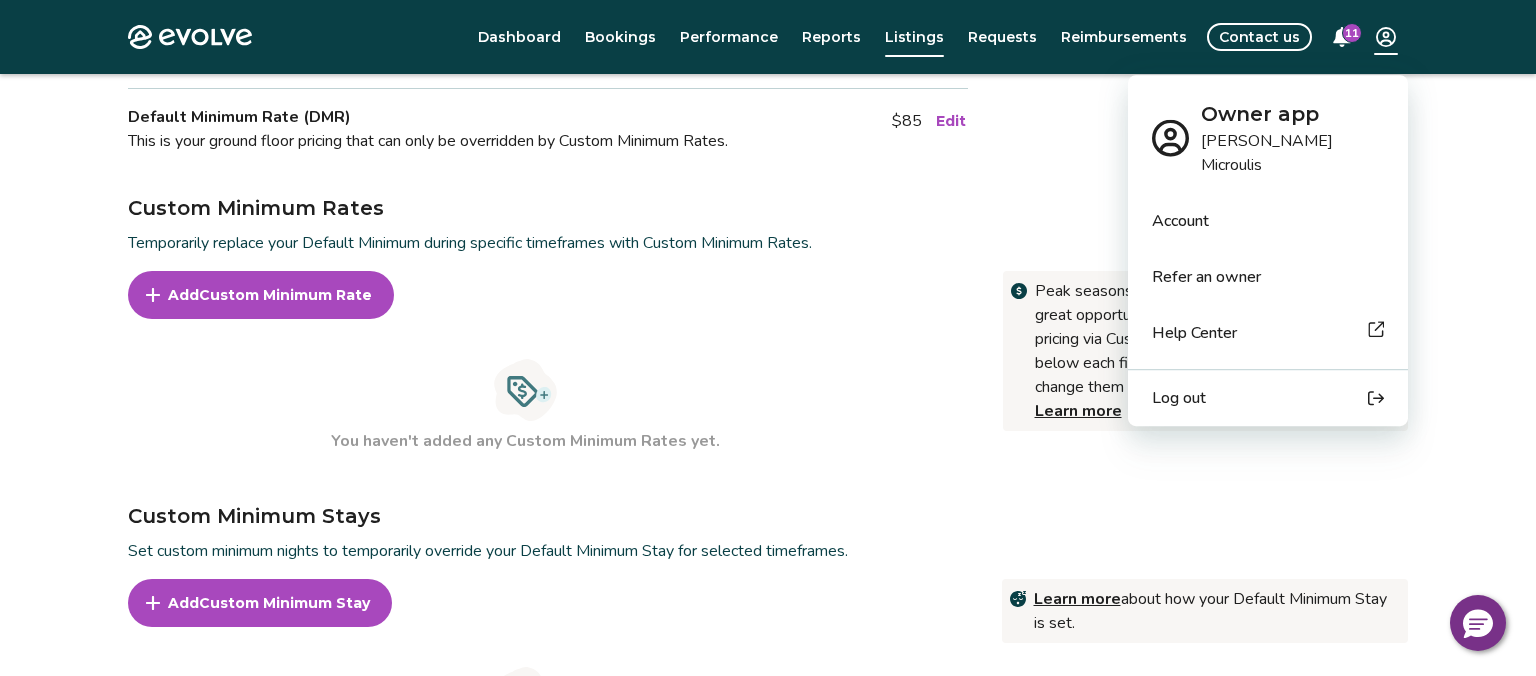 click on "Evolve Dashboard Bookings Performance Reports Listings Requests Reimbursements Contact us 11 Listings Listing ID:  529963 Add a property name Edit property name [STREET_ADDRESS][US_STATE] Overview Reviews Amenities Rates, policies, & fees Licenses Fees Cleaning Fee $175 Edit Default minimum stay & rate Default Minimum Stay This is the lowest number of consecutive nights that a guest can book. 2 Edit Default Minimum Rate (DMR) This is your ground floor pricing that can only be overridden by Custom Minimum Rates. $85 Edit Custom Minimum Rates Temporarily replace your Default Minimum during specific timeframes with Custom Minimum Rates. Peak seasons, holidays, or popular local events are great opportunities to set adjusted ground-floor pricing via Custom Minimum Rates. We won't drop below each figure during its date range, and you can change them at any time. Learn more Add  Custom Minimum Rate You haven't added any Custom Minimum Rates yet.  Learn more" at bounding box center [768, 227] 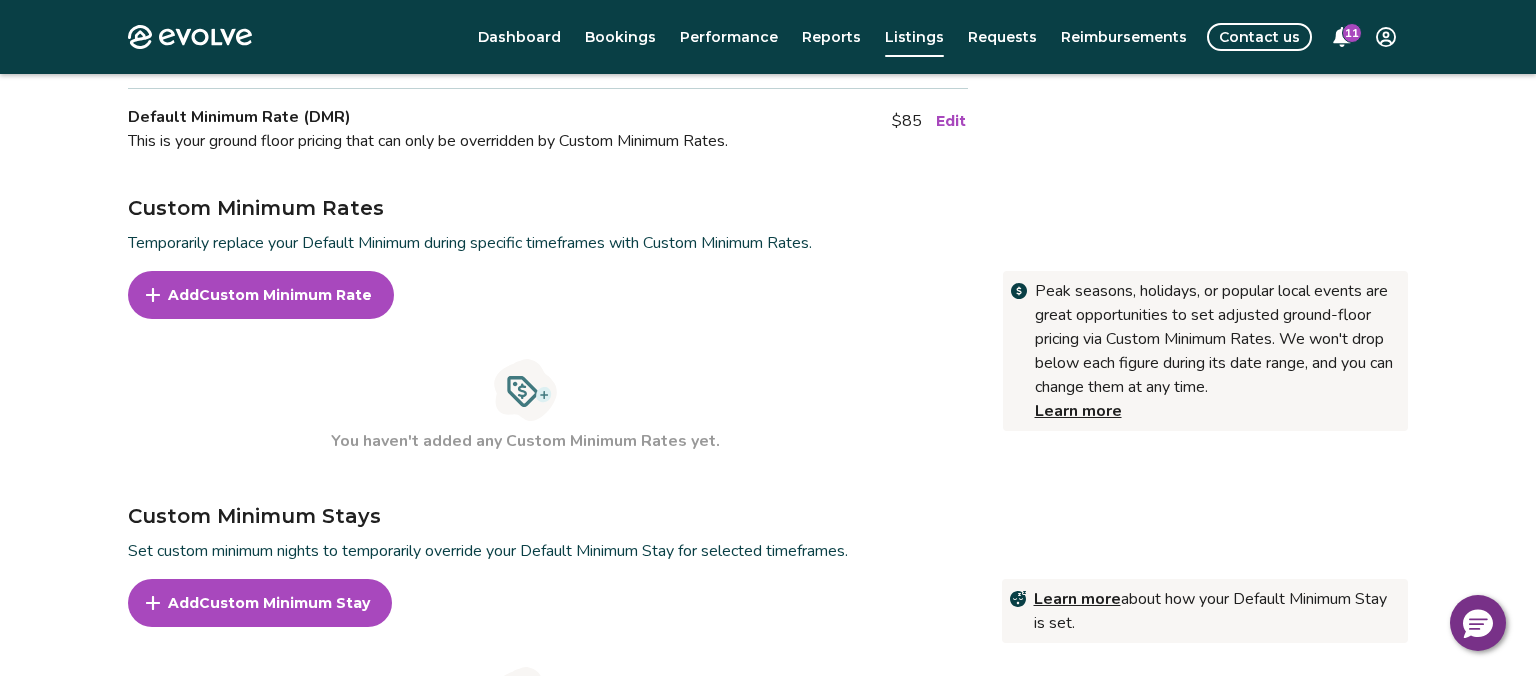 click on "Evolve Dashboard Bookings Performance Reports Listings Requests Reimbursements Contact us 11 Listings Listing ID:  529963 Add a property name Edit property name [STREET_ADDRESS][US_STATE] Overview Reviews Amenities Rates, policies, & fees Licenses Fees Cleaning Fee $175 Edit Default minimum stay & rate Default Minimum Stay This is the lowest number of consecutive nights that a guest can book. 2 Edit Default Minimum Rate (DMR) This is your ground floor pricing that can only be overridden by Custom Minimum Rates. $85 Edit Custom Minimum Rates Temporarily replace your Default Minimum during specific timeframes with Custom Minimum Rates. Peak seasons, holidays, or popular local events are great opportunities to set adjusted ground-floor pricing via Custom Minimum Rates. We won't drop below each figure during its date range, and you can change them at any time. Learn more Add  Custom Minimum Rate You haven't added any Custom Minimum Rates yet.  Learn more" at bounding box center (768, 227) 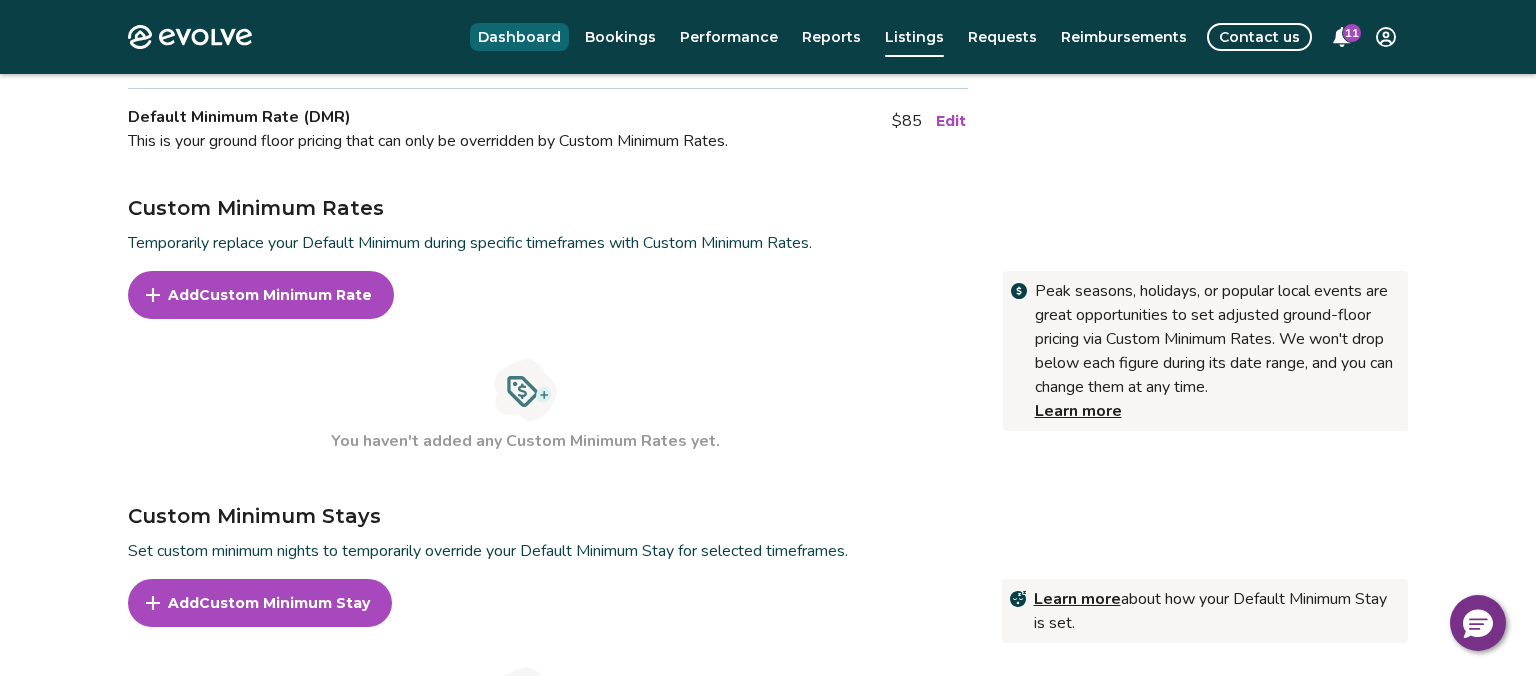click on "Dashboard" at bounding box center [519, 37] 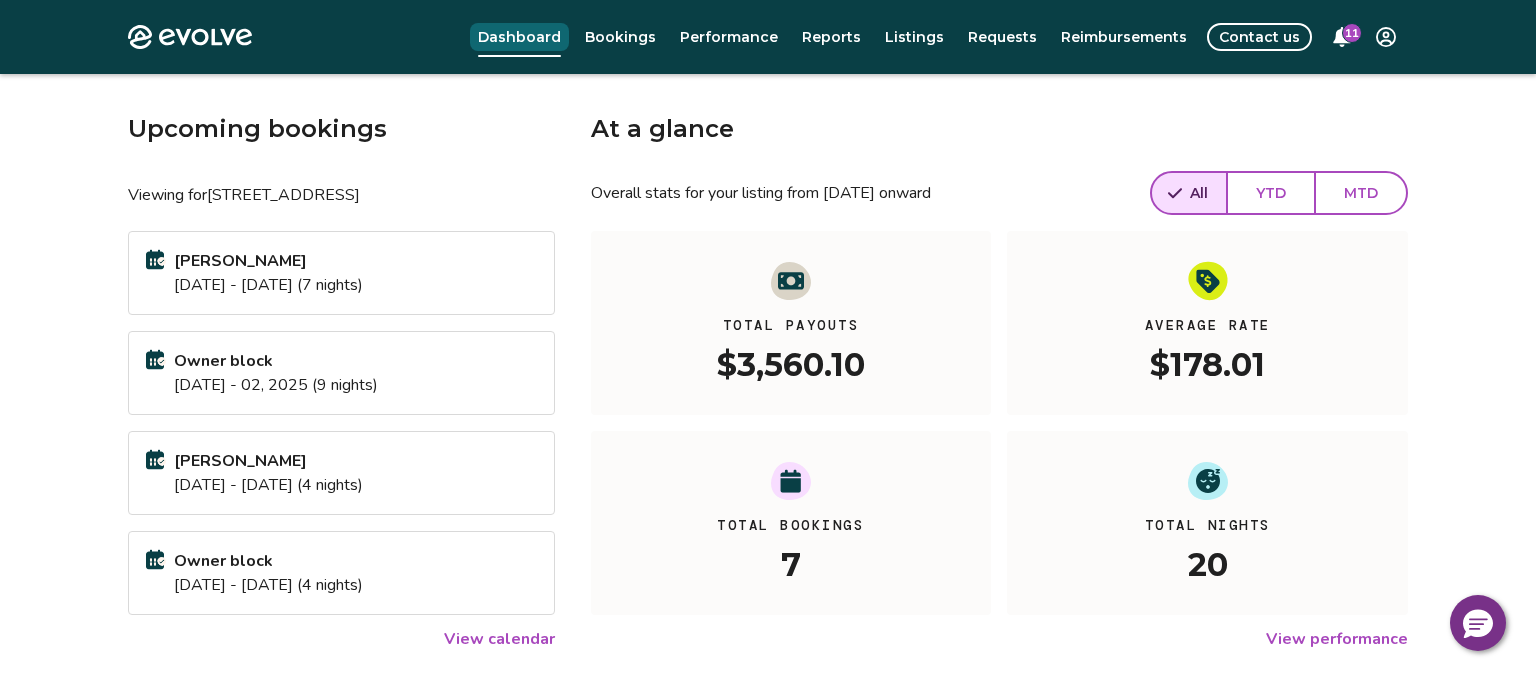 scroll, scrollTop: 0, scrollLeft: 0, axis: both 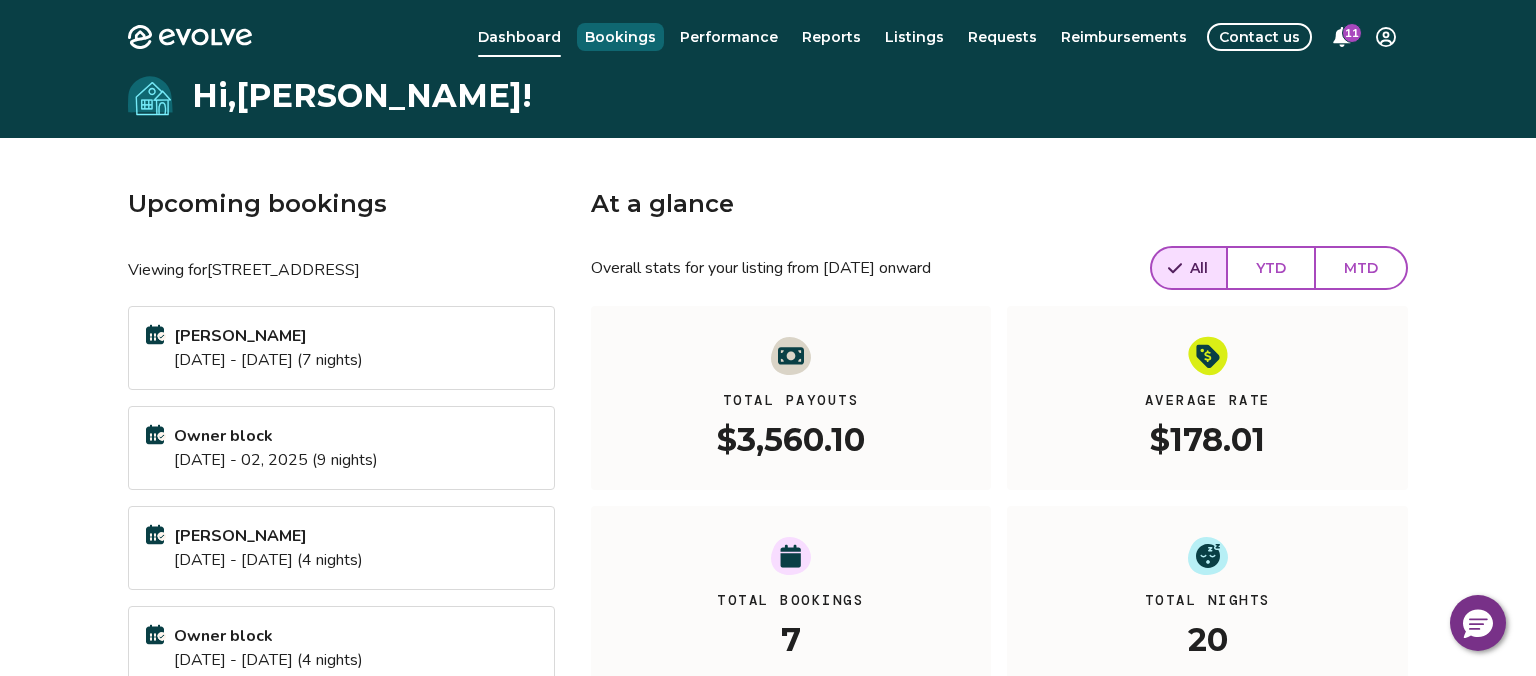 click on "Bookings" at bounding box center [620, 37] 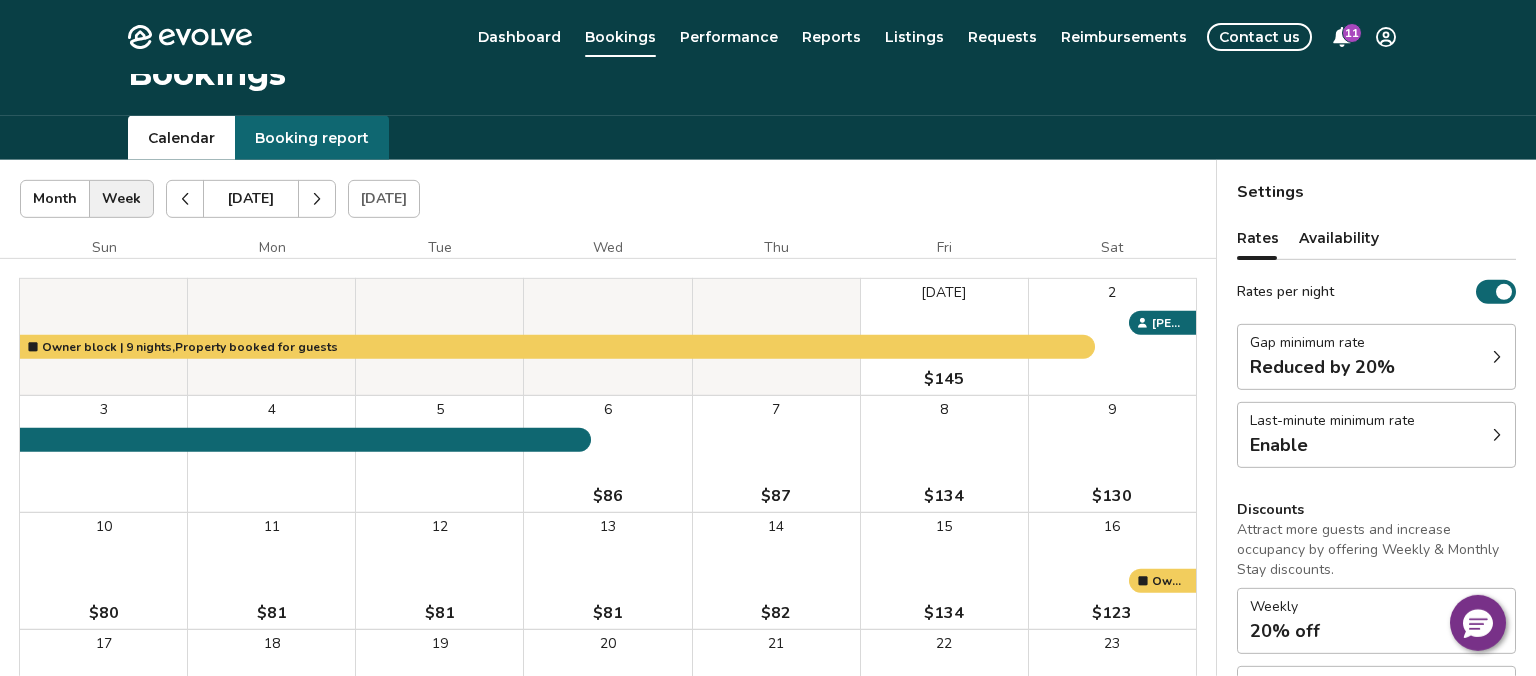 scroll, scrollTop: 0, scrollLeft: 0, axis: both 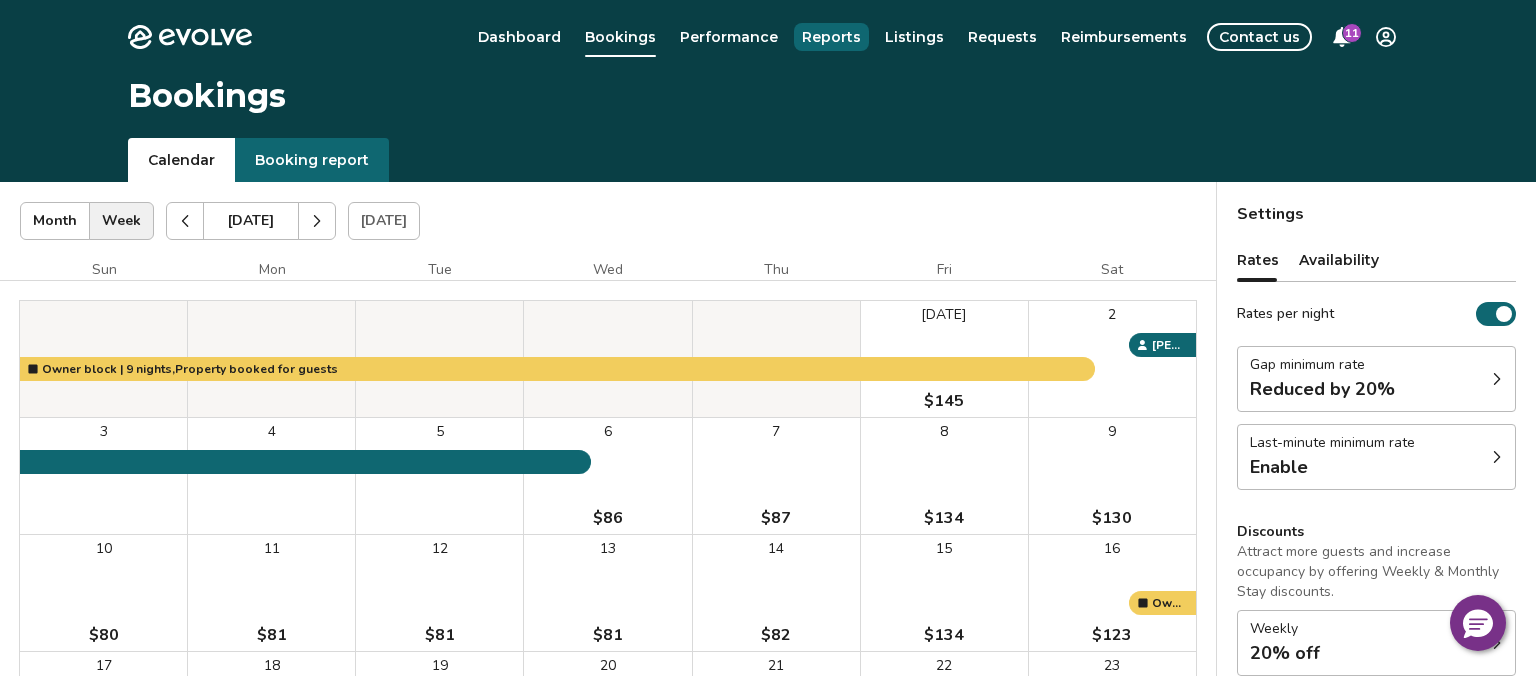 click on "Reports" at bounding box center [831, 37] 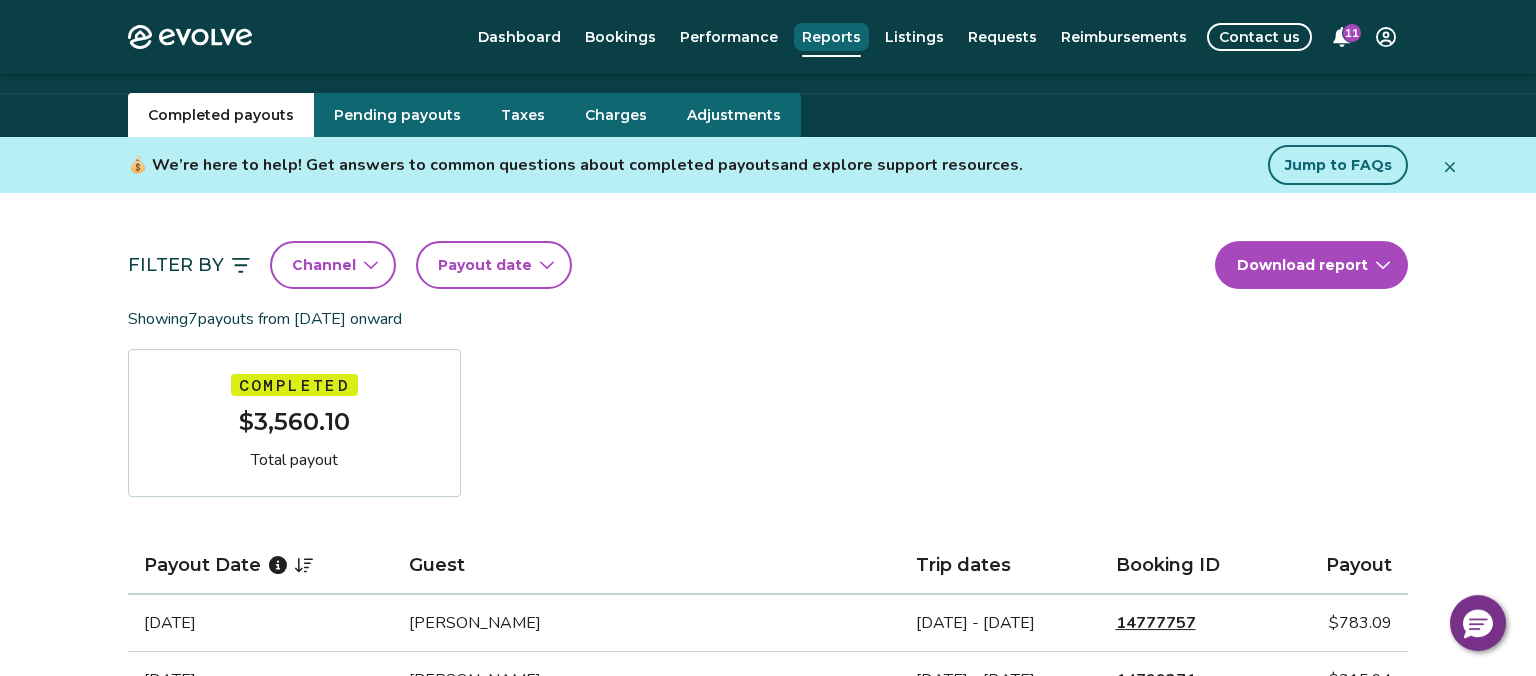 scroll, scrollTop: 0, scrollLeft: 0, axis: both 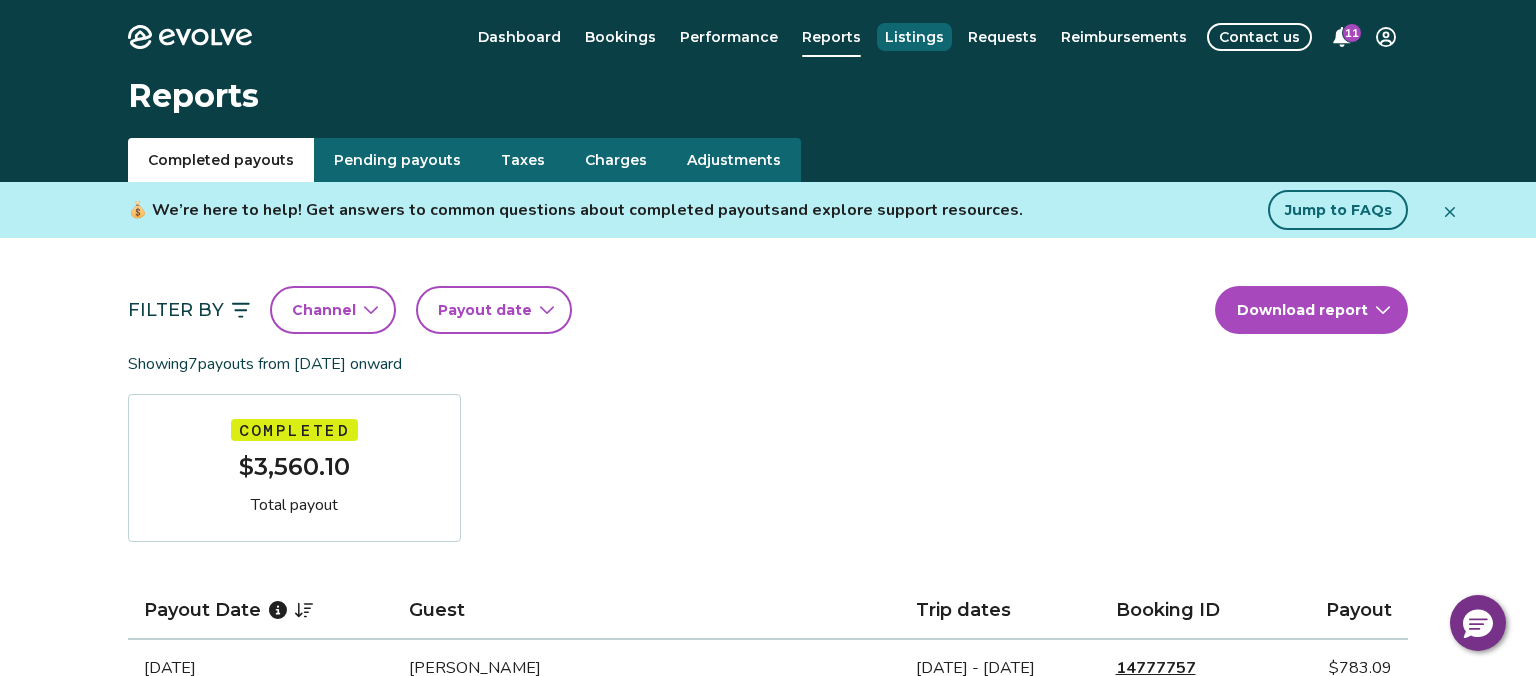 click on "Listings" at bounding box center (914, 37) 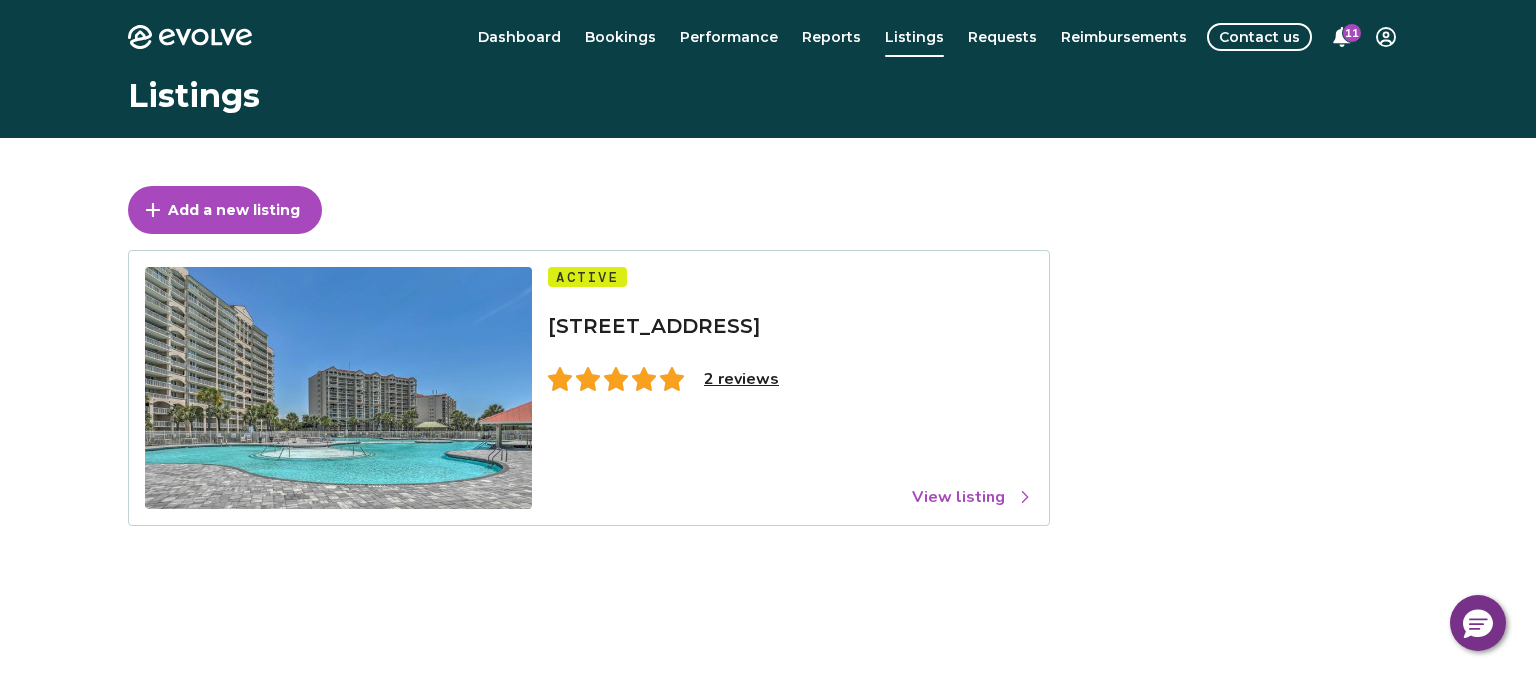click on "2 reviews" at bounding box center (741, 379) 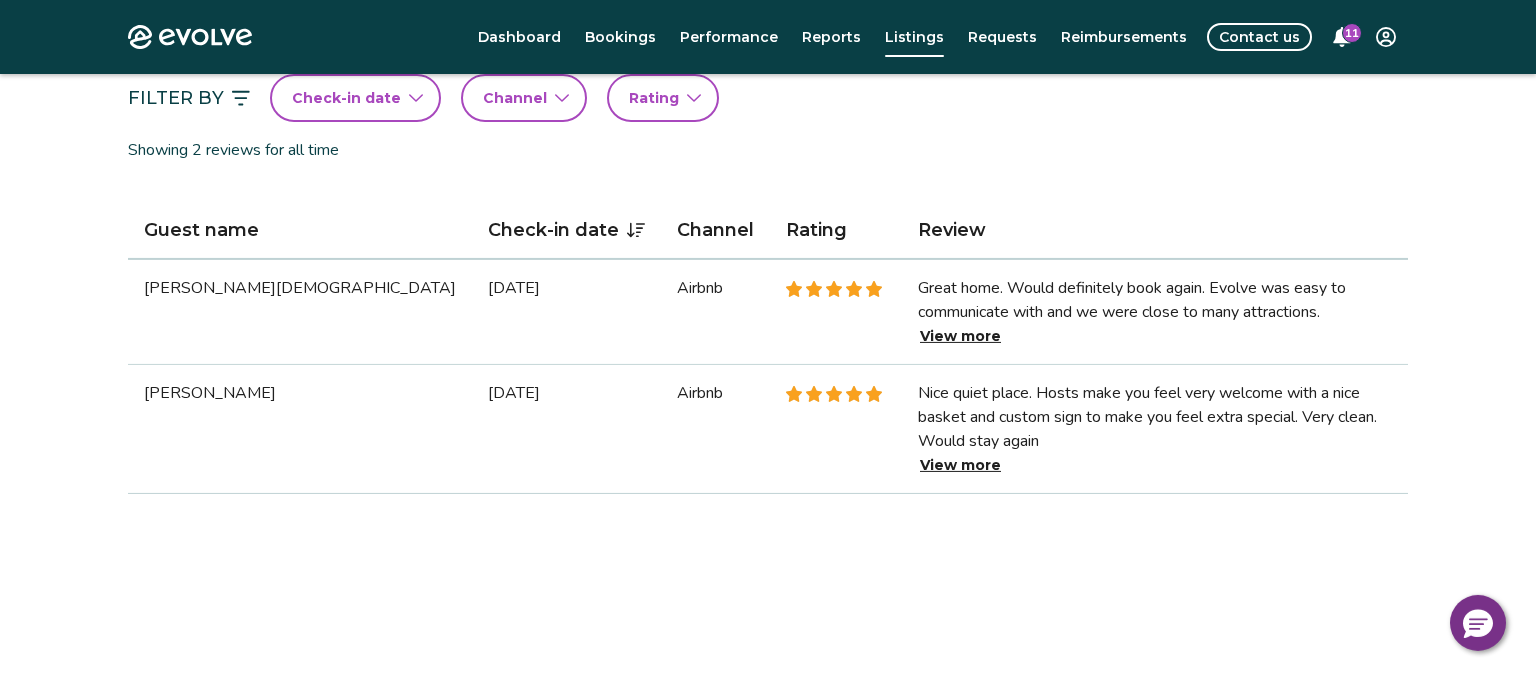 scroll, scrollTop: 517, scrollLeft: 0, axis: vertical 